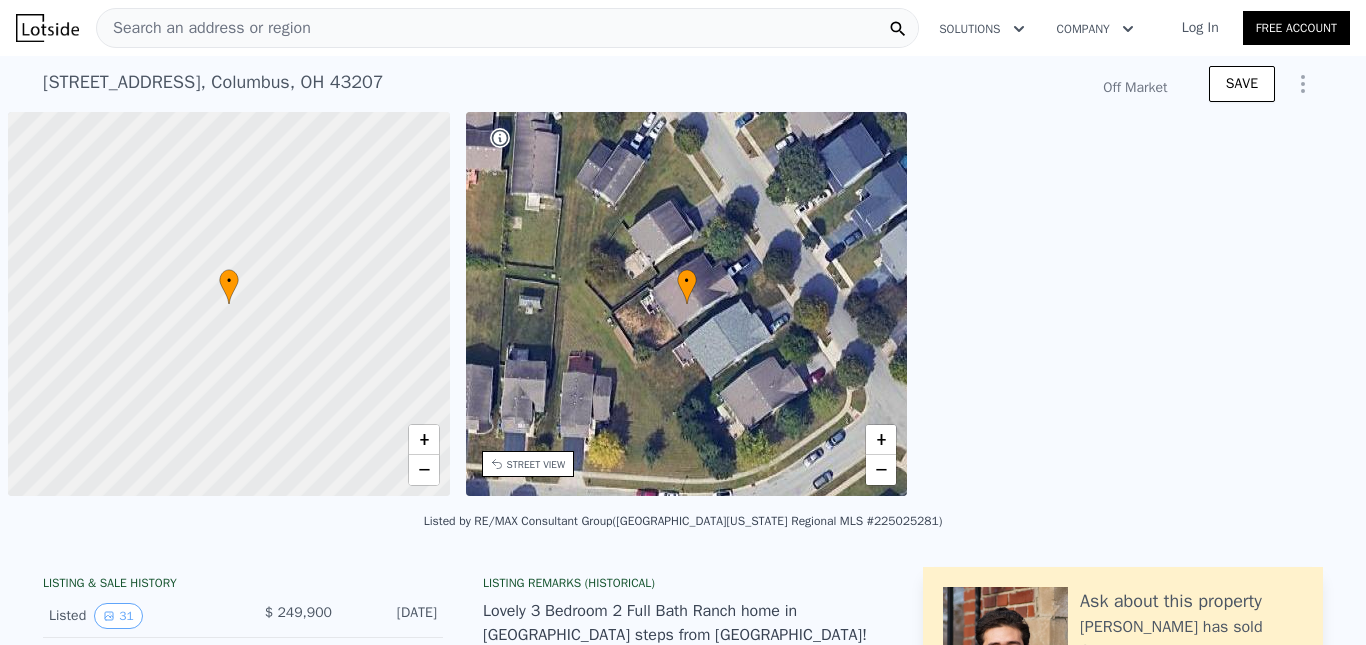 scroll, scrollTop: 0, scrollLeft: 0, axis: both 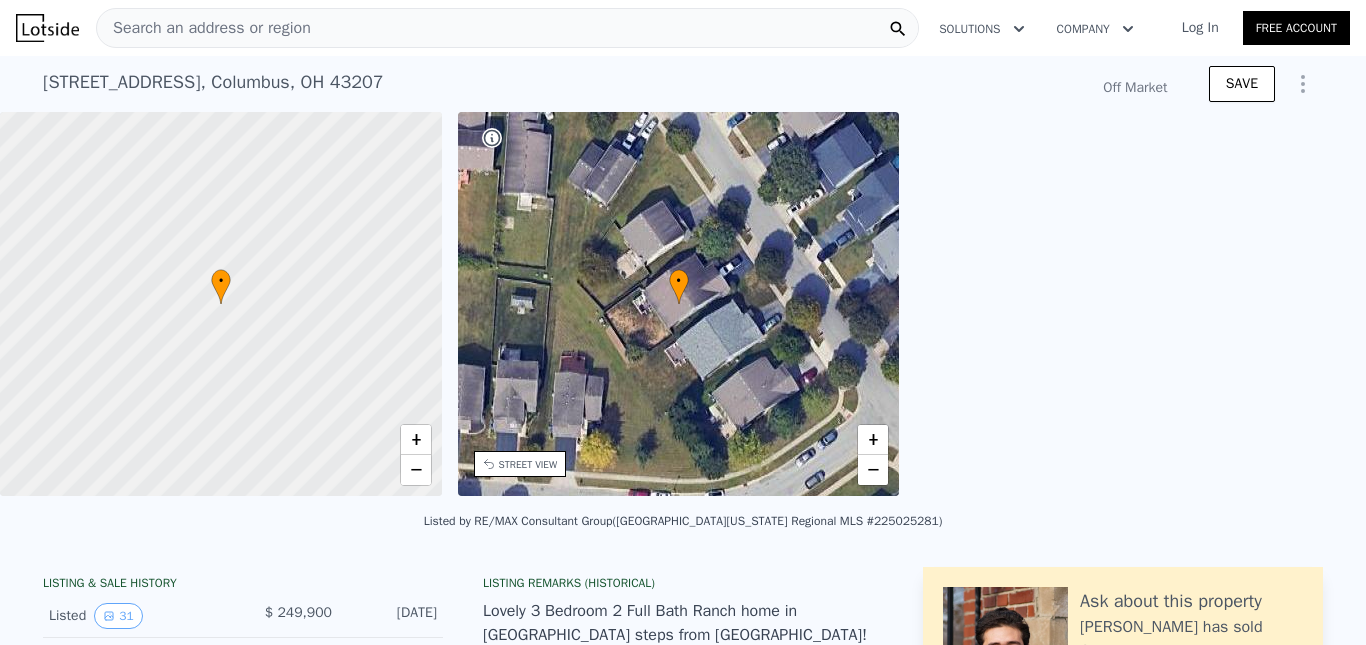 type on "$ 266,000" 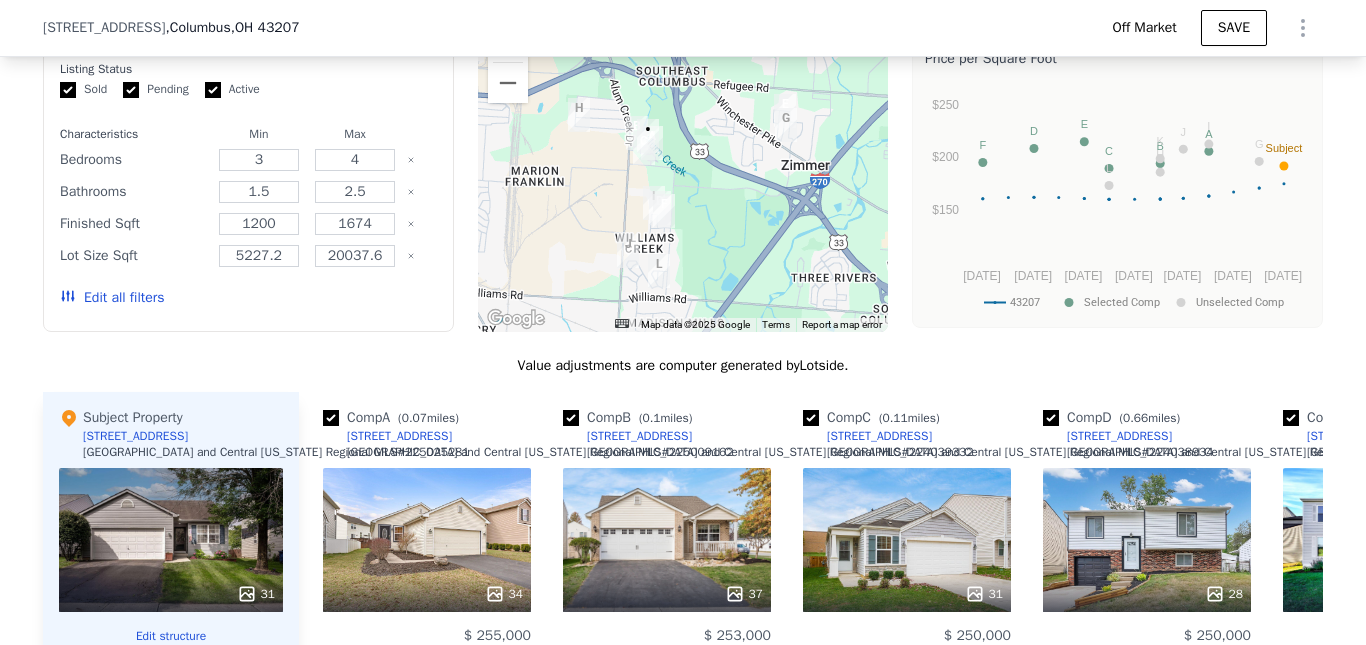 scroll, scrollTop: 1401, scrollLeft: 0, axis: vertical 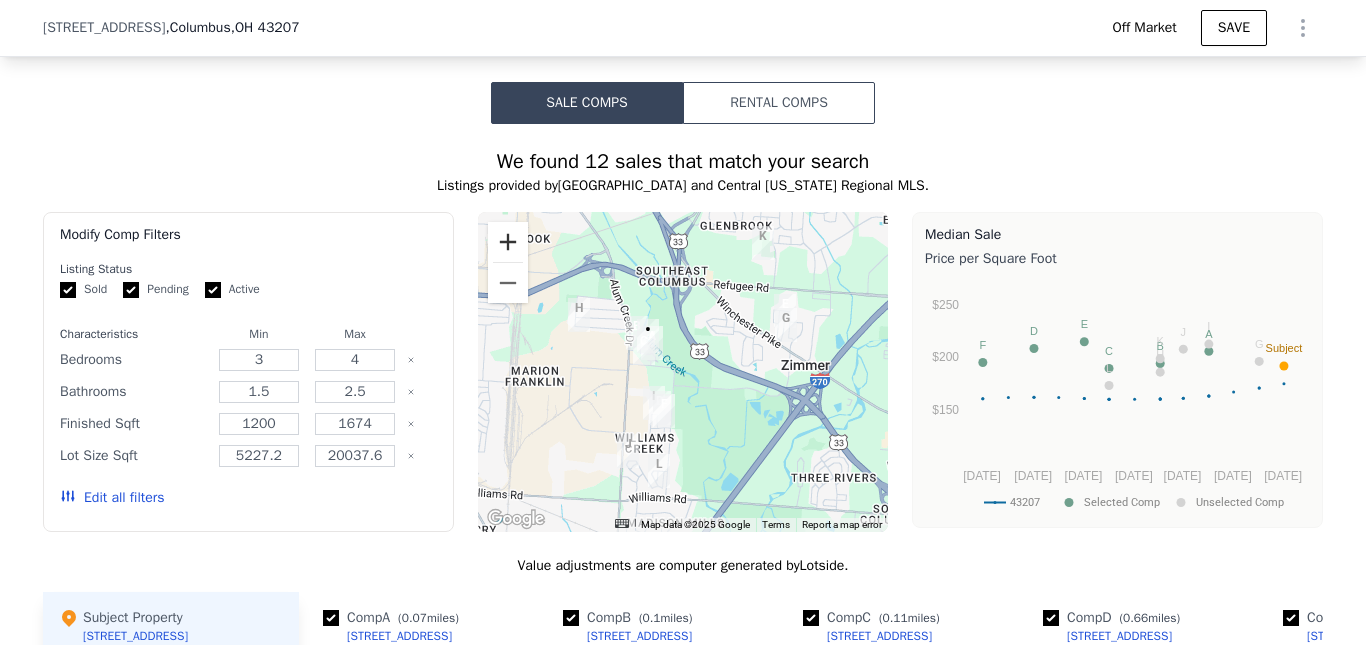 click at bounding box center [508, 242] 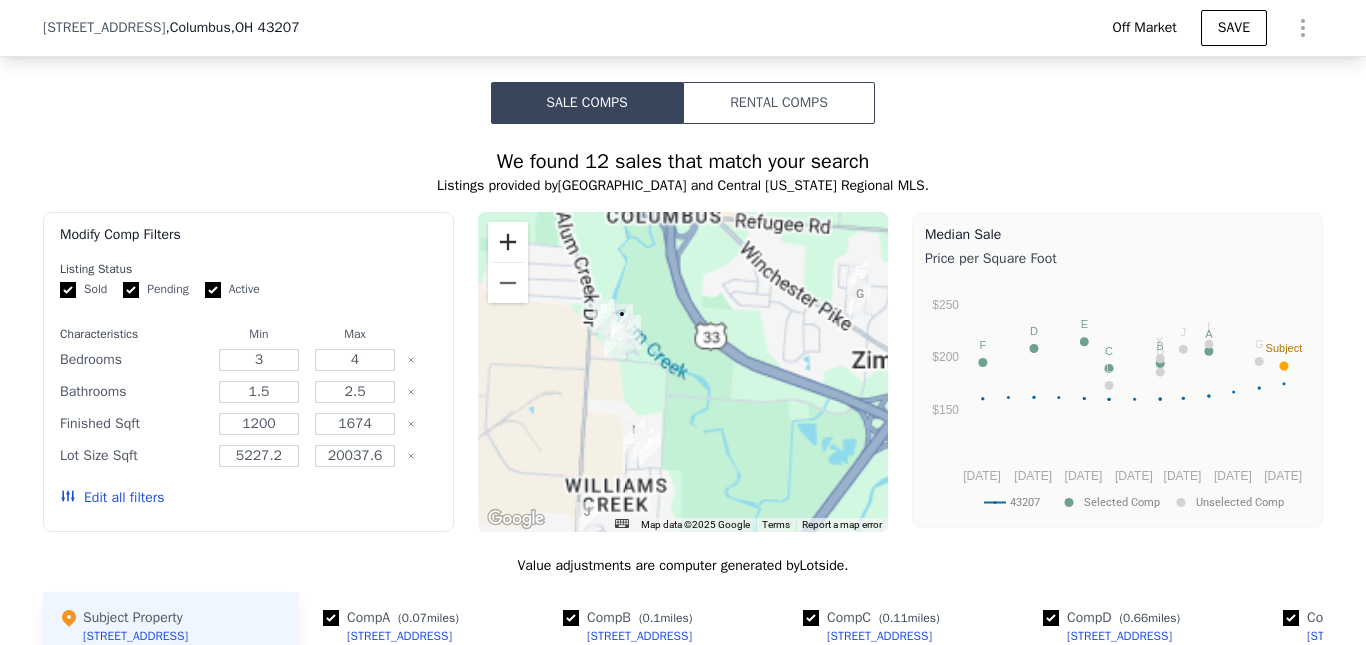 click at bounding box center [508, 242] 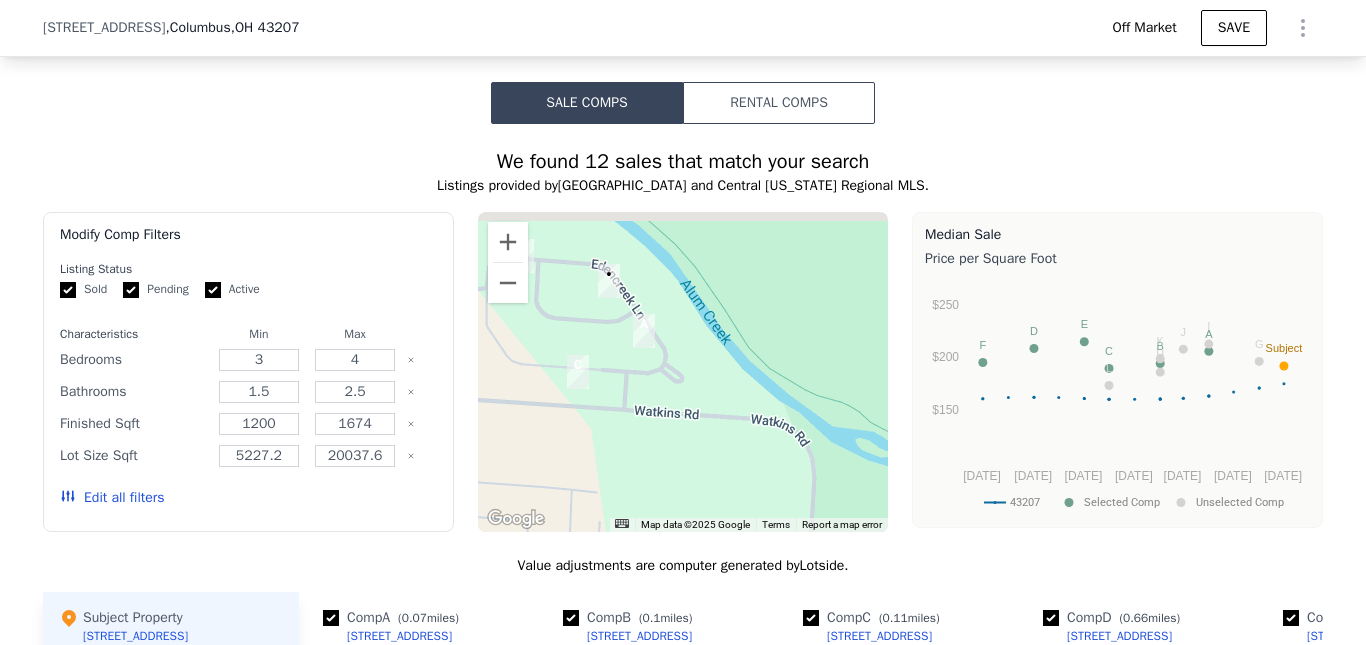 drag, startPoint x: 627, startPoint y: 369, endPoint x: 837, endPoint y: 463, distance: 230.07825 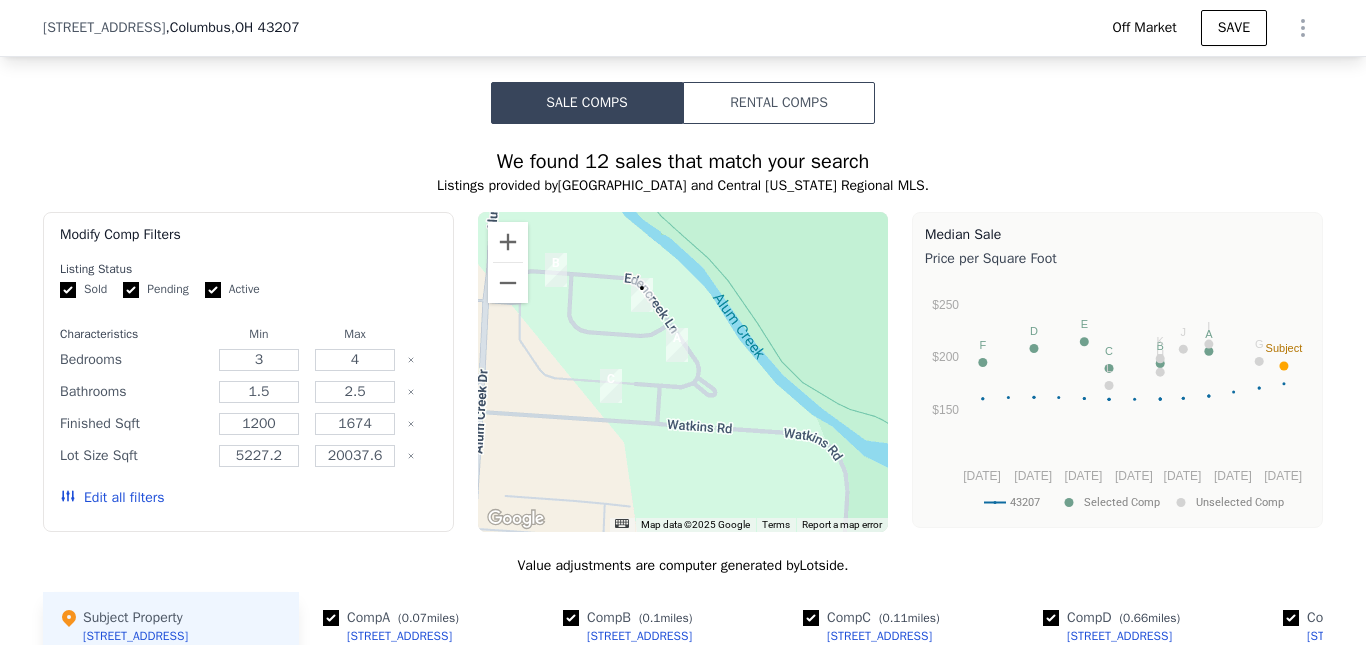 drag, startPoint x: 691, startPoint y: 404, endPoint x: 737, endPoint y: 415, distance: 47.296936 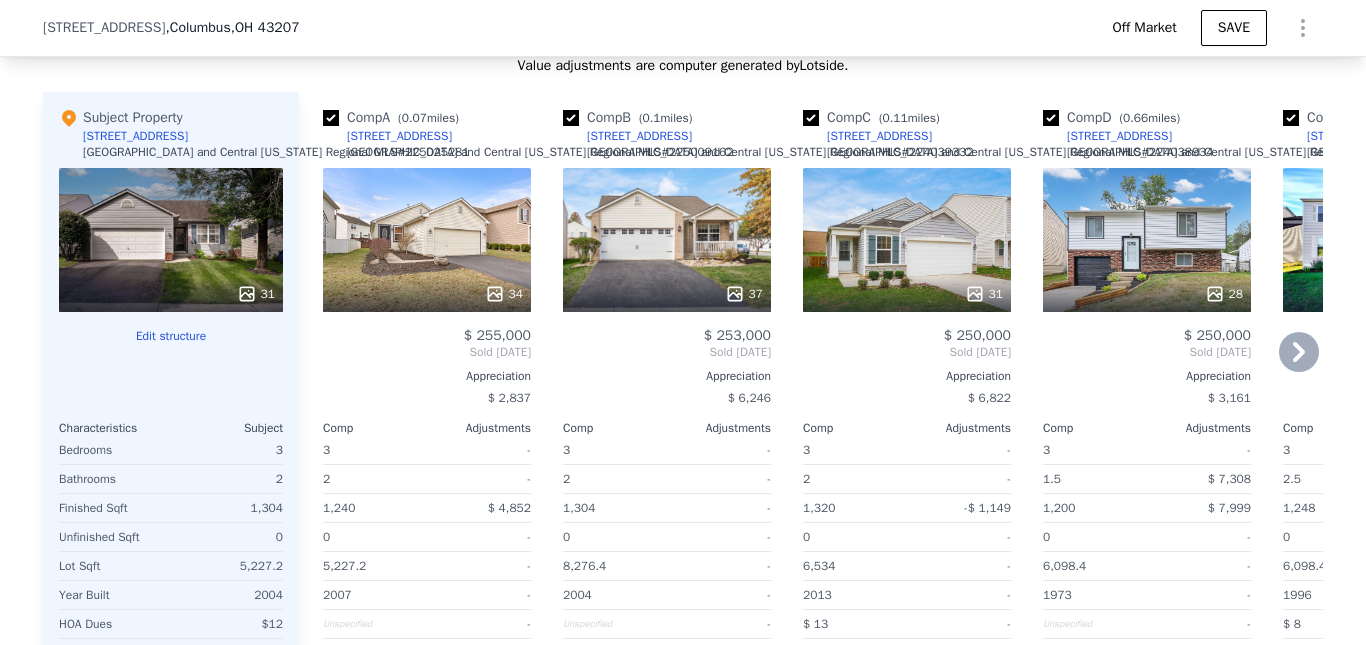scroll, scrollTop: 2101, scrollLeft: 0, axis: vertical 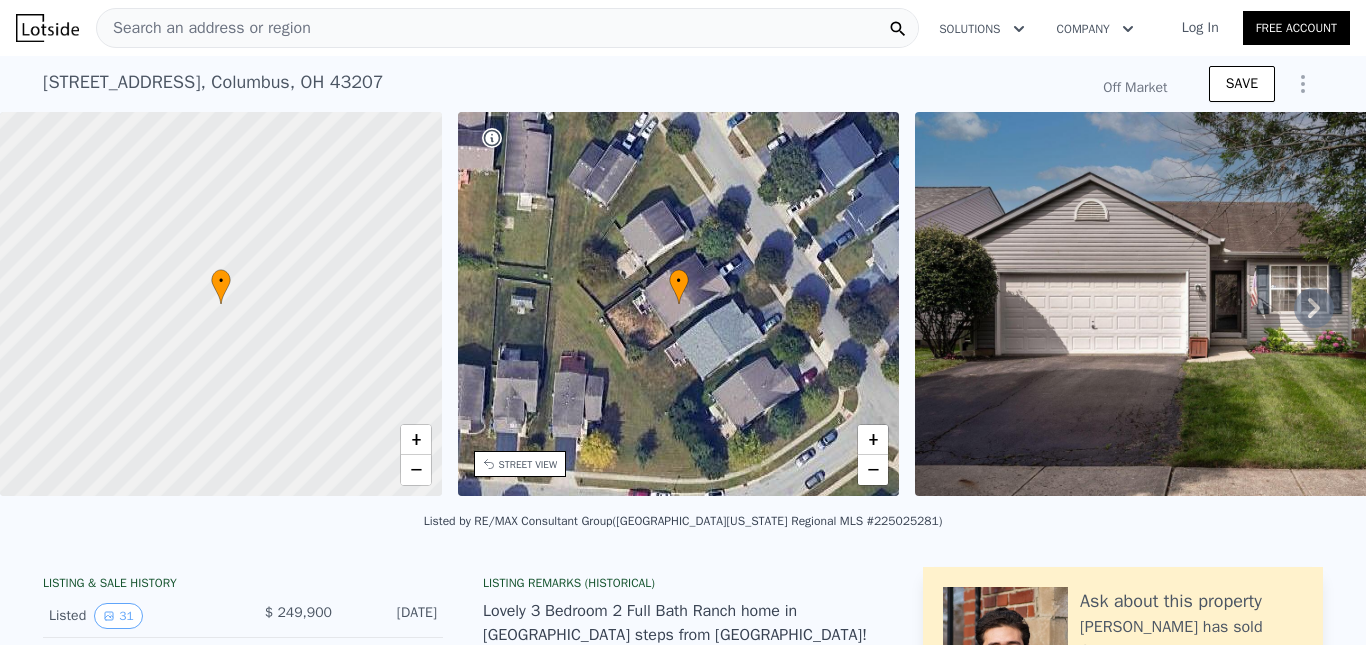 click on "Search an address or region" at bounding box center [204, 28] 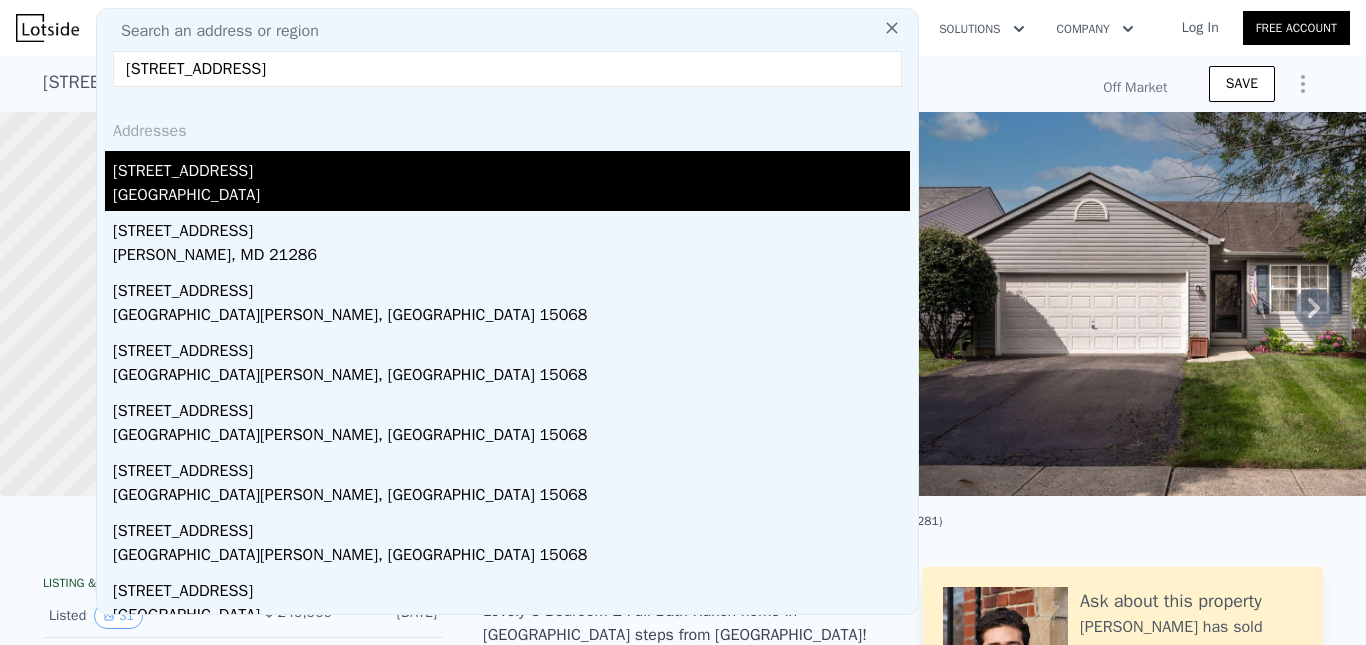 type on "[STREET_ADDRESS]" 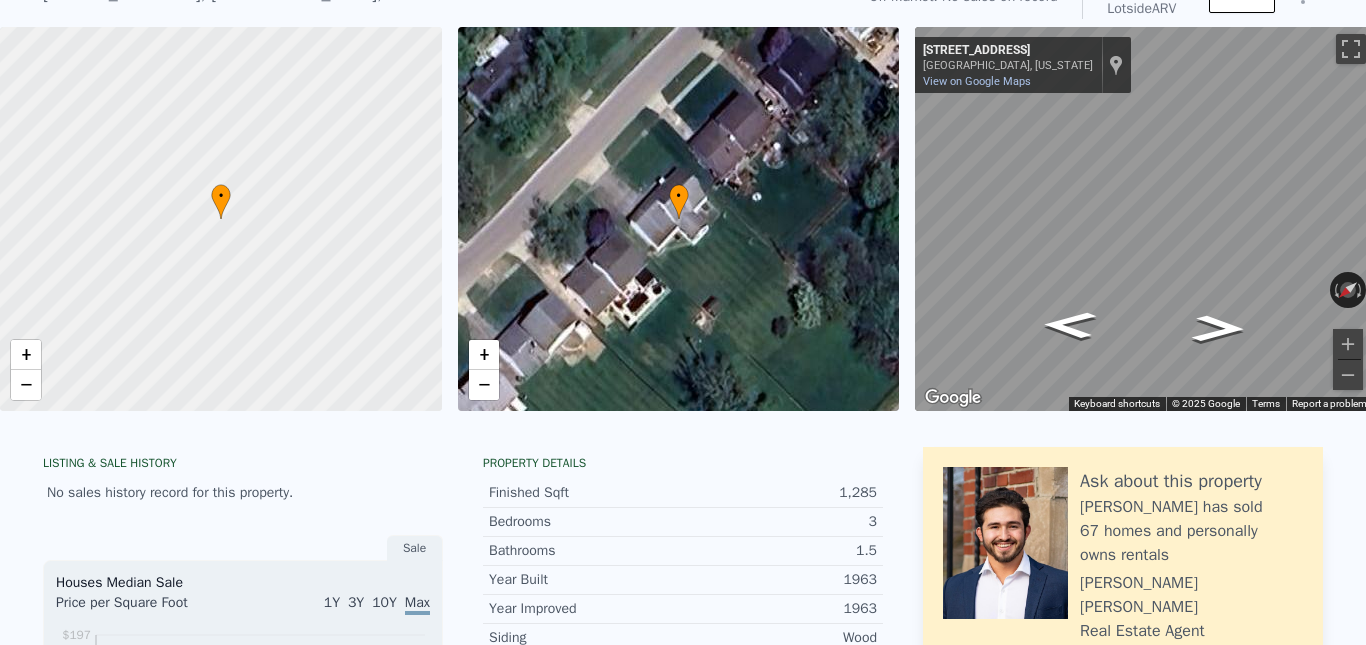 scroll, scrollTop: 0, scrollLeft: 0, axis: both 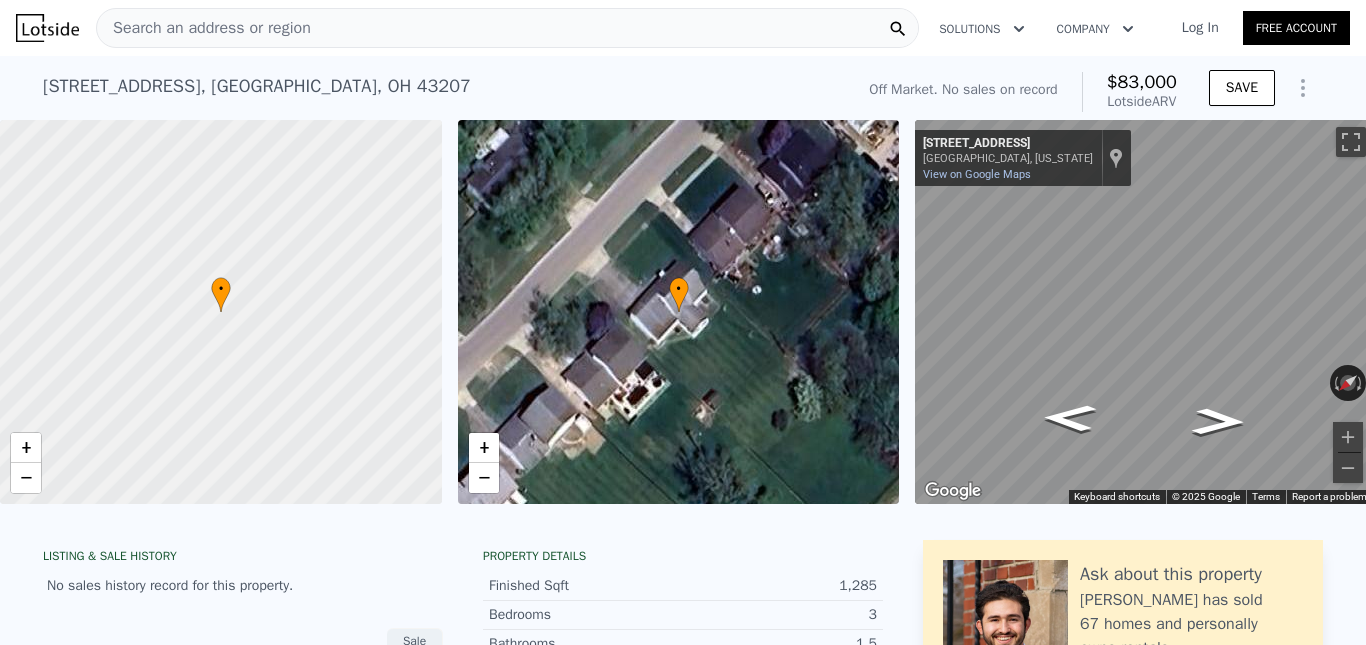 click on "Search an address or region" at bounding box center (204, 28) 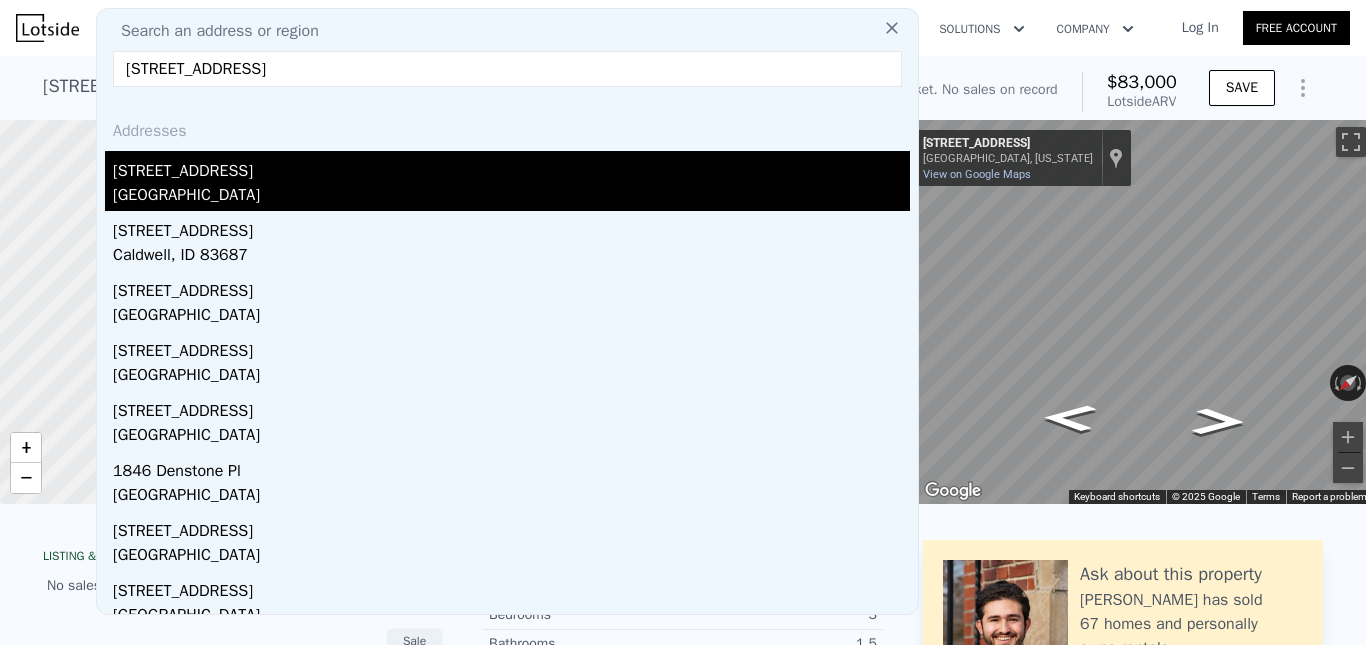 type on "[STREET_ADDRESS]" 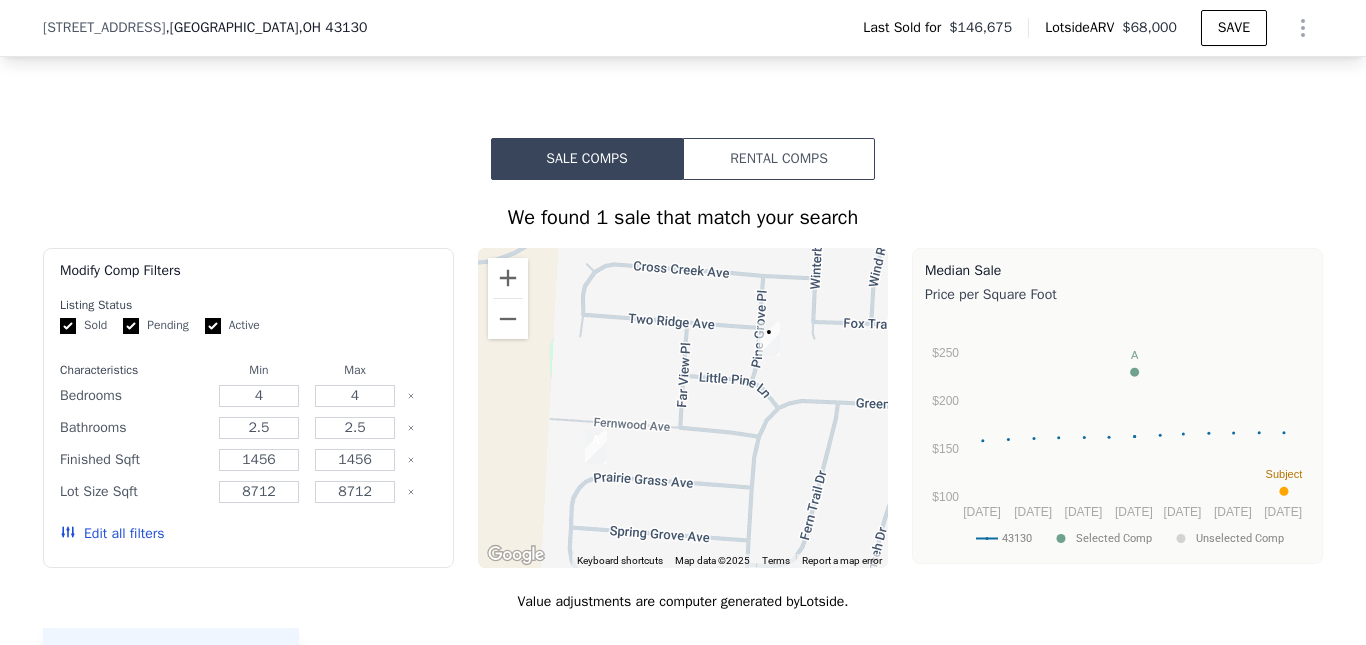scroll, scrollTop: 693, scrollLeft: 0, axis: vertical 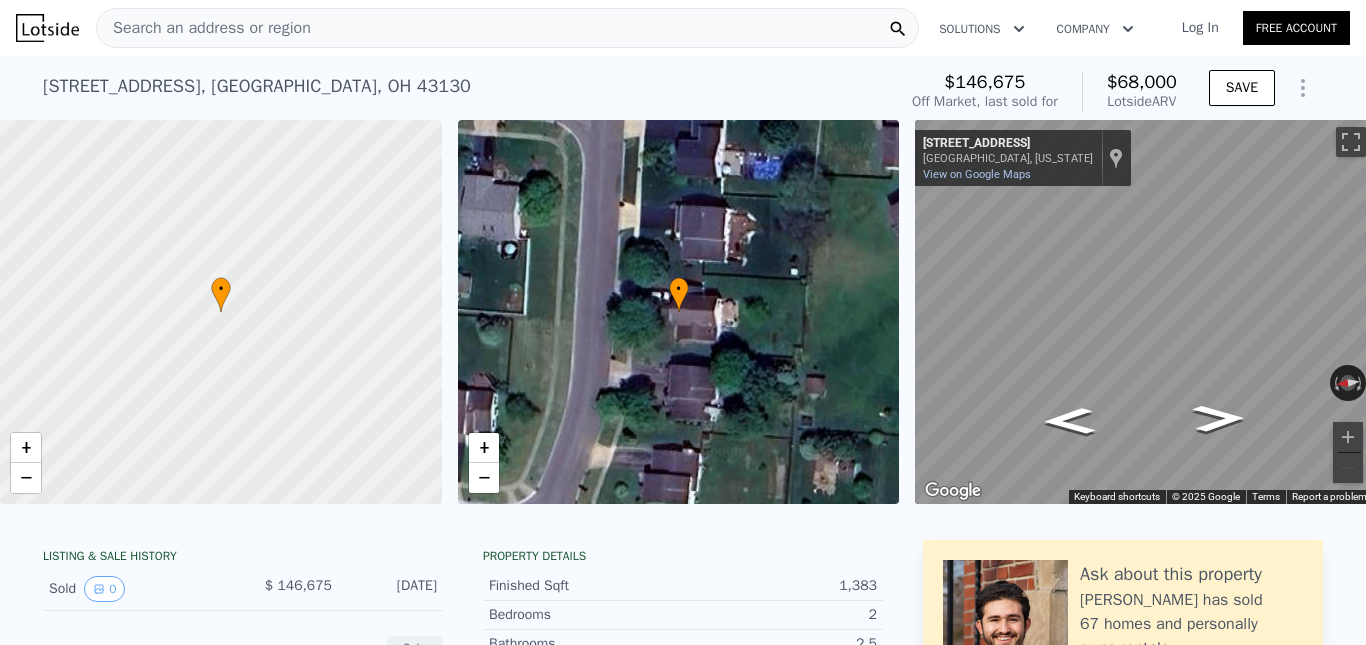 click on "Search an address or region" at bounding box center (204, 28) 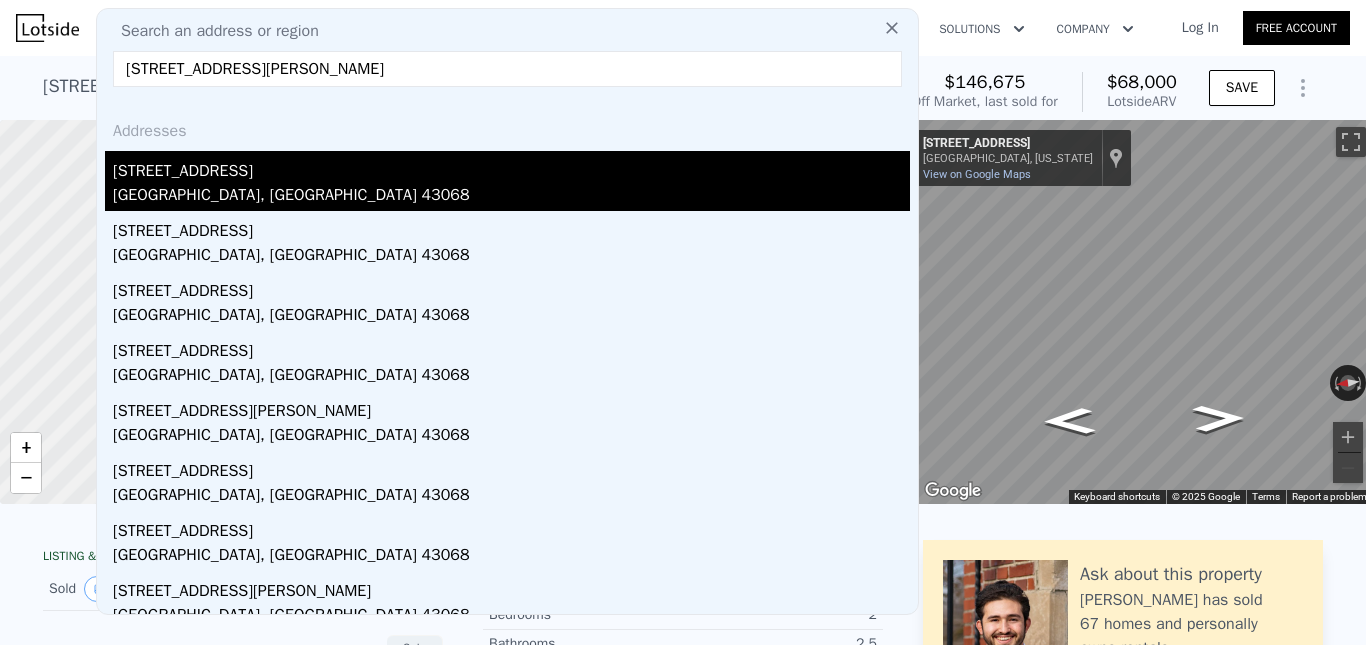 type on "[STREET_ADDRESS][PERSON_NAME]" 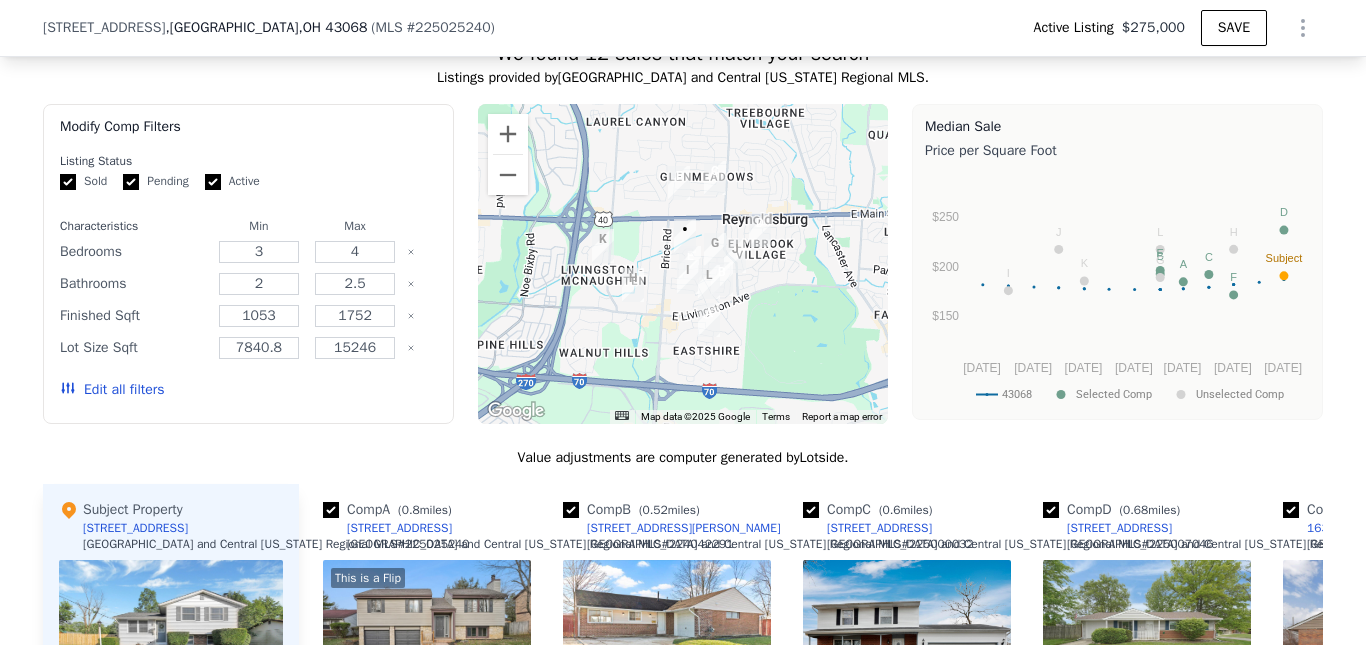 scroll, scrollTop: 1293, scrollLeft: 0, axis: vertical 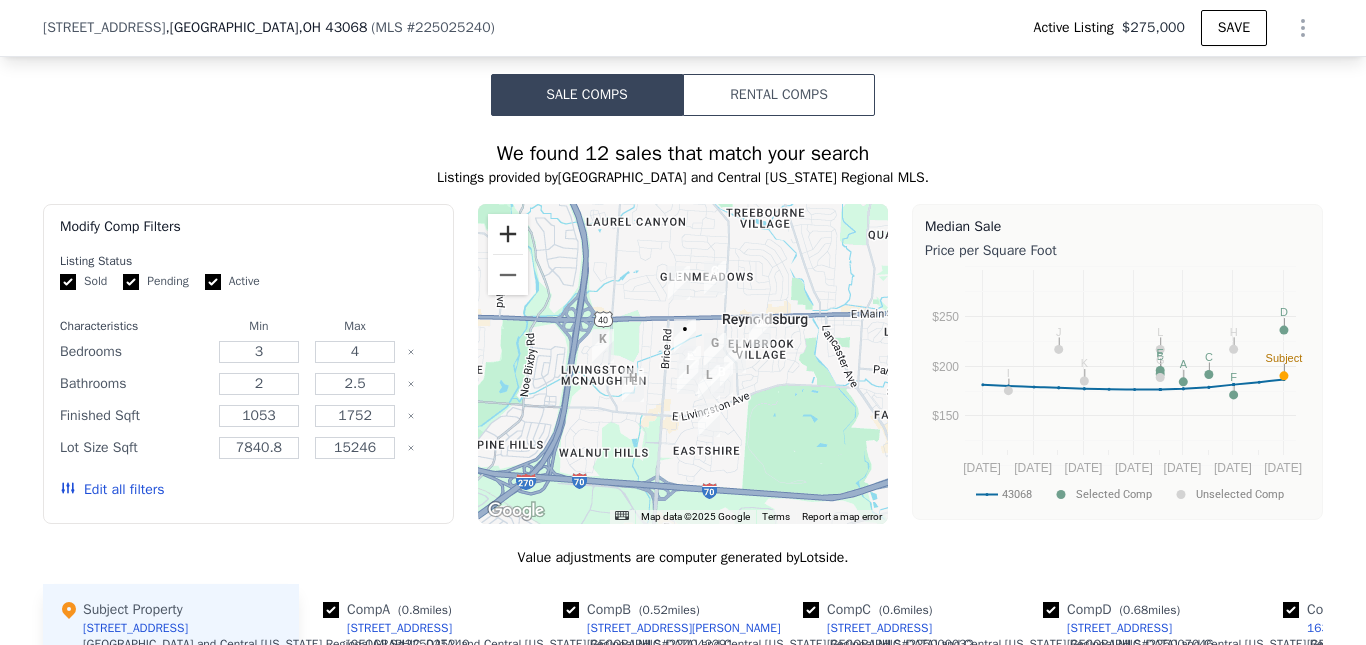 click at bounding box center (508, 234) 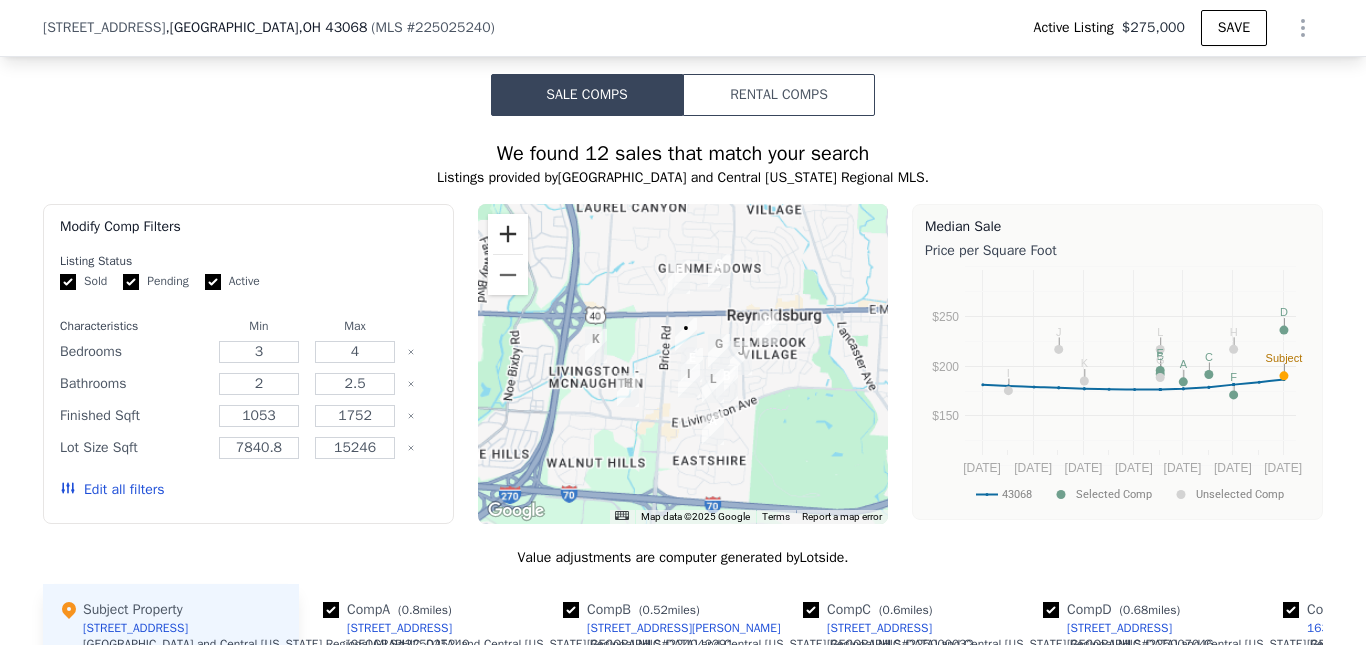 click at bounding box center (508, 234) 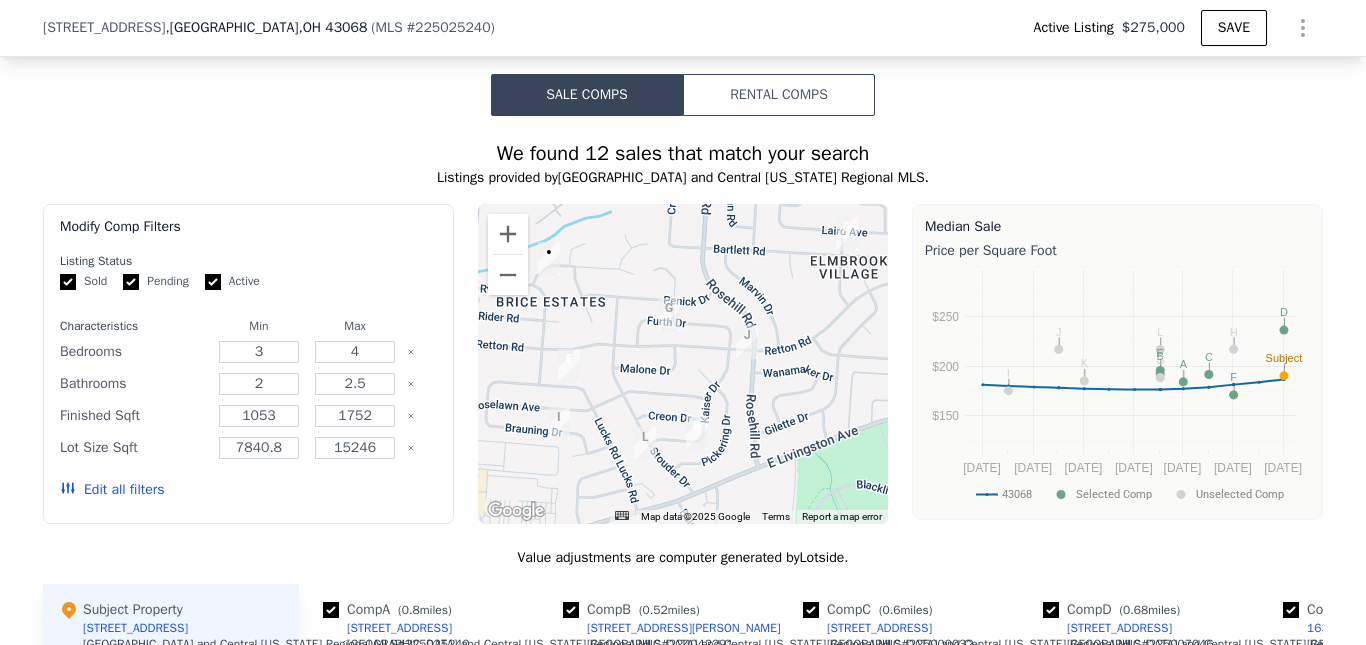 drag, startPoint x: 763, startPoint y: 345, endPoint x: 612, endPoint y: 307, distance: 155.70805 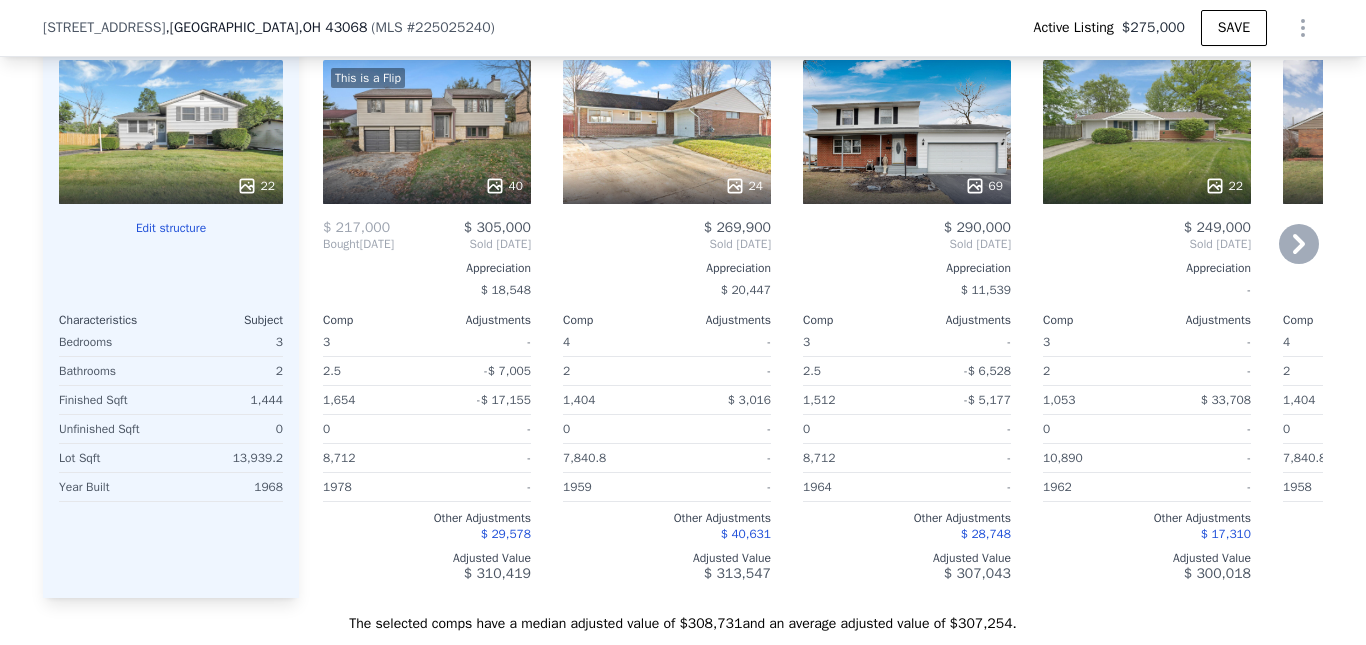 scroll, scrollTop: 1693, scrollLeft: 0, axis: vertical 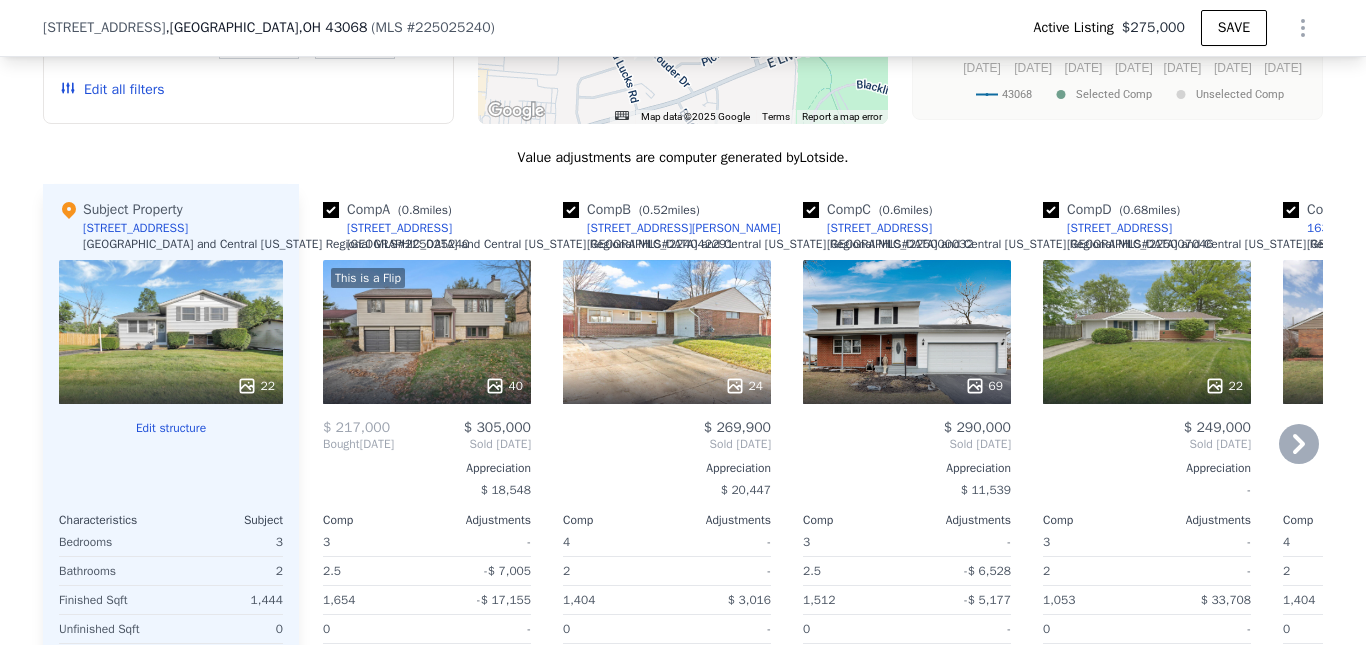 click 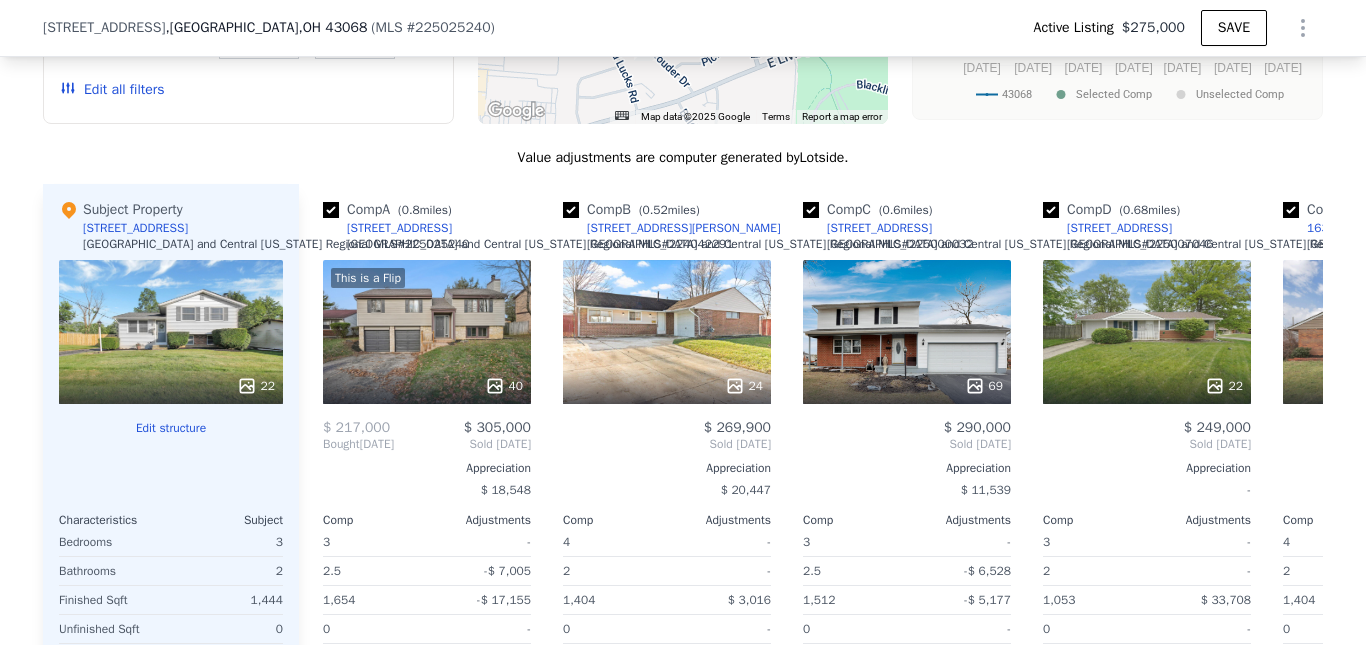 scroll, scrollTop: 0, scrollLeft: 480, axis: horizontal 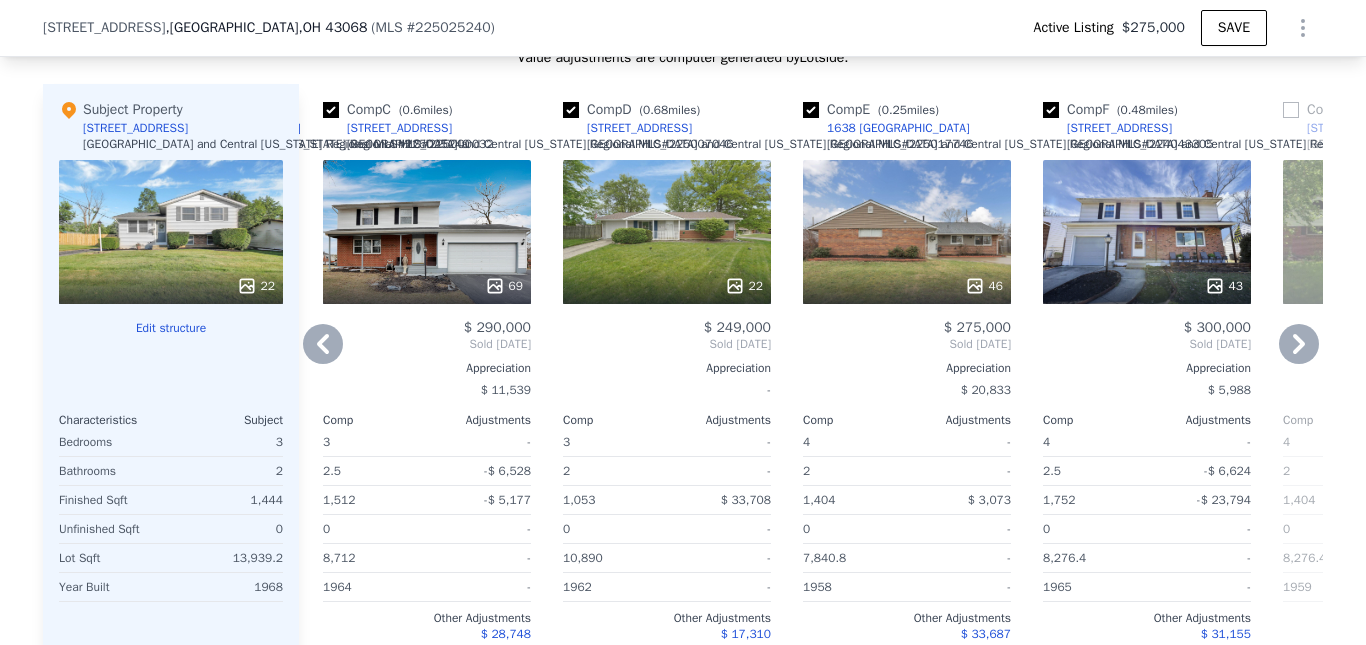 click 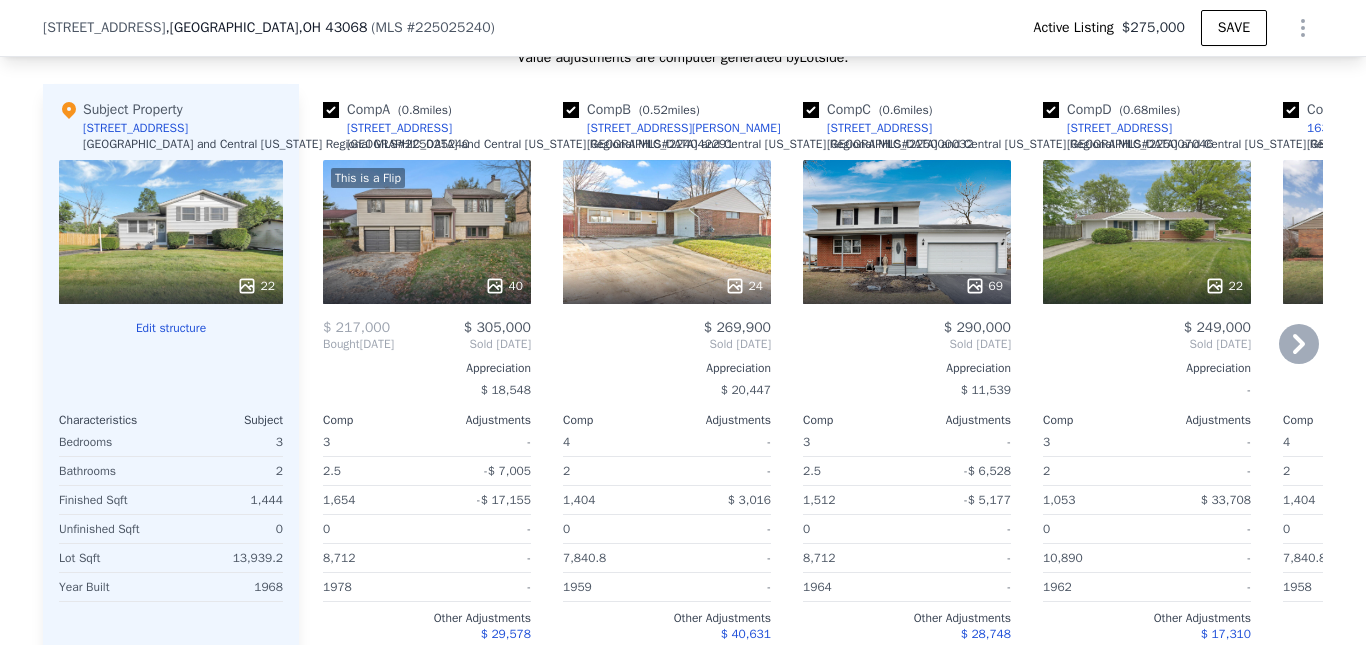 click 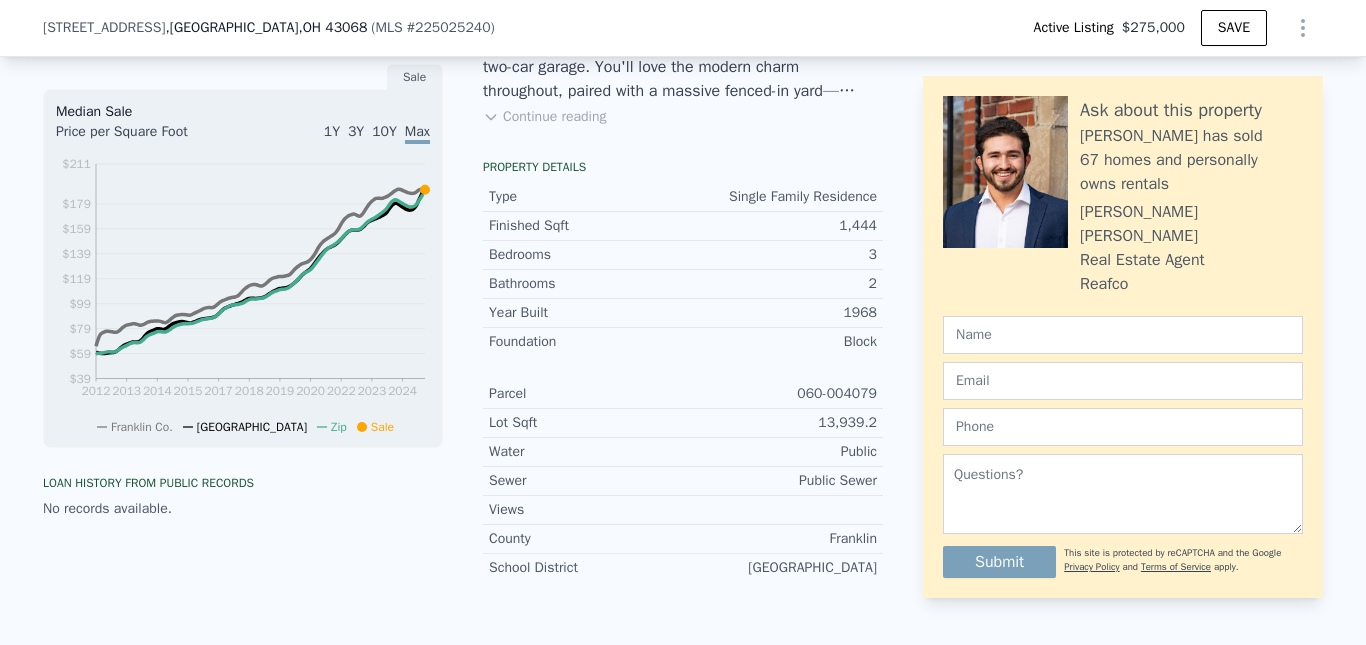 scroll, scrollTop: 93, scrollLeft: 0, axis: vertical 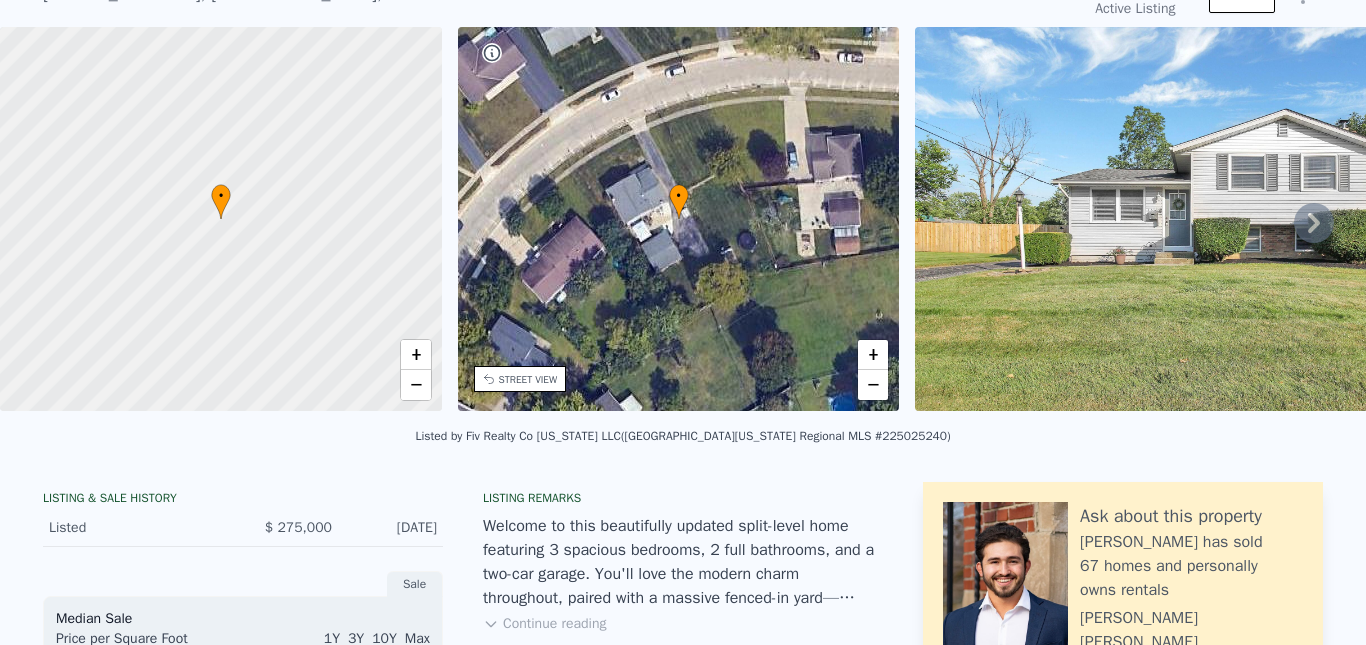 click on "Search an address or region" at bounding box center [507, -65] 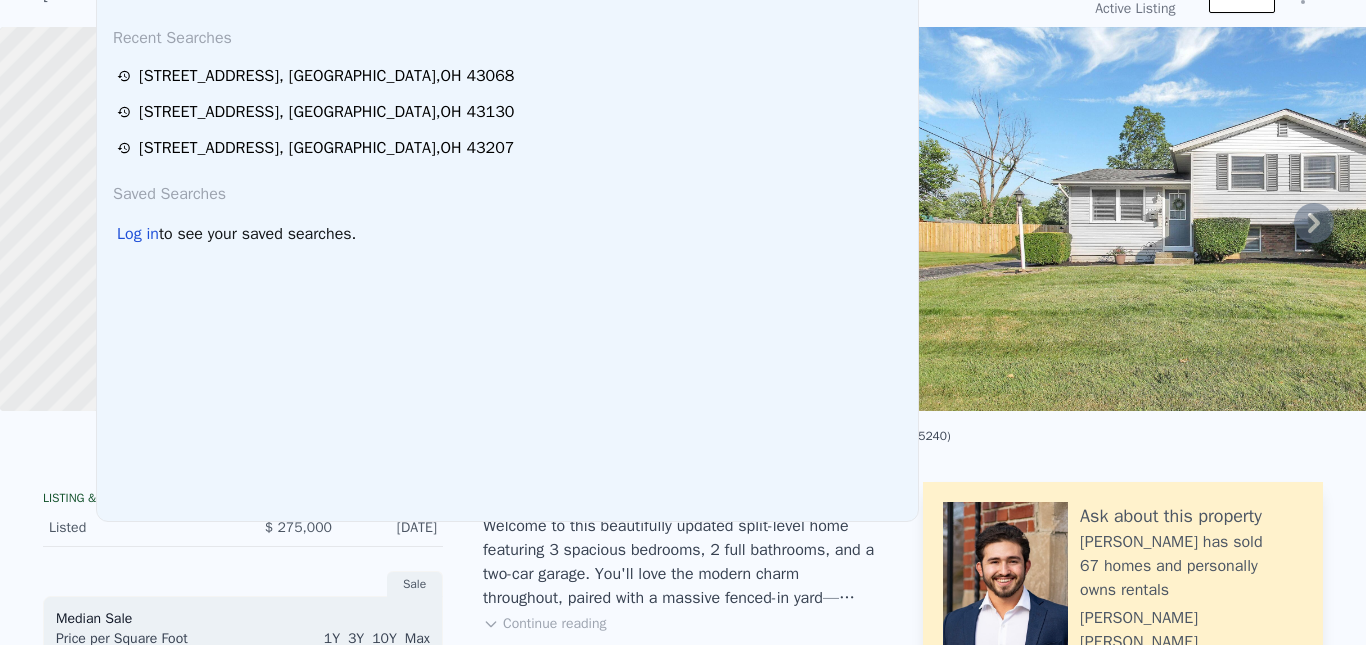 type on "$ 308,000" 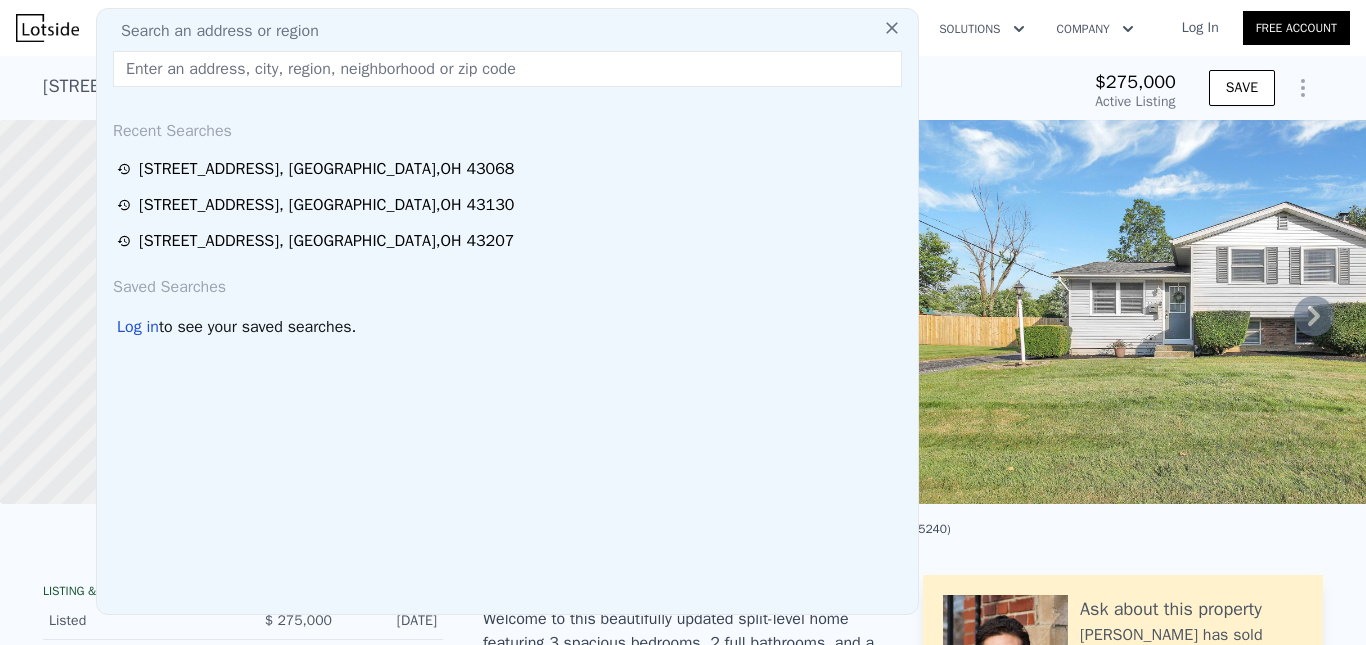 click at bounding box center (507, 69) 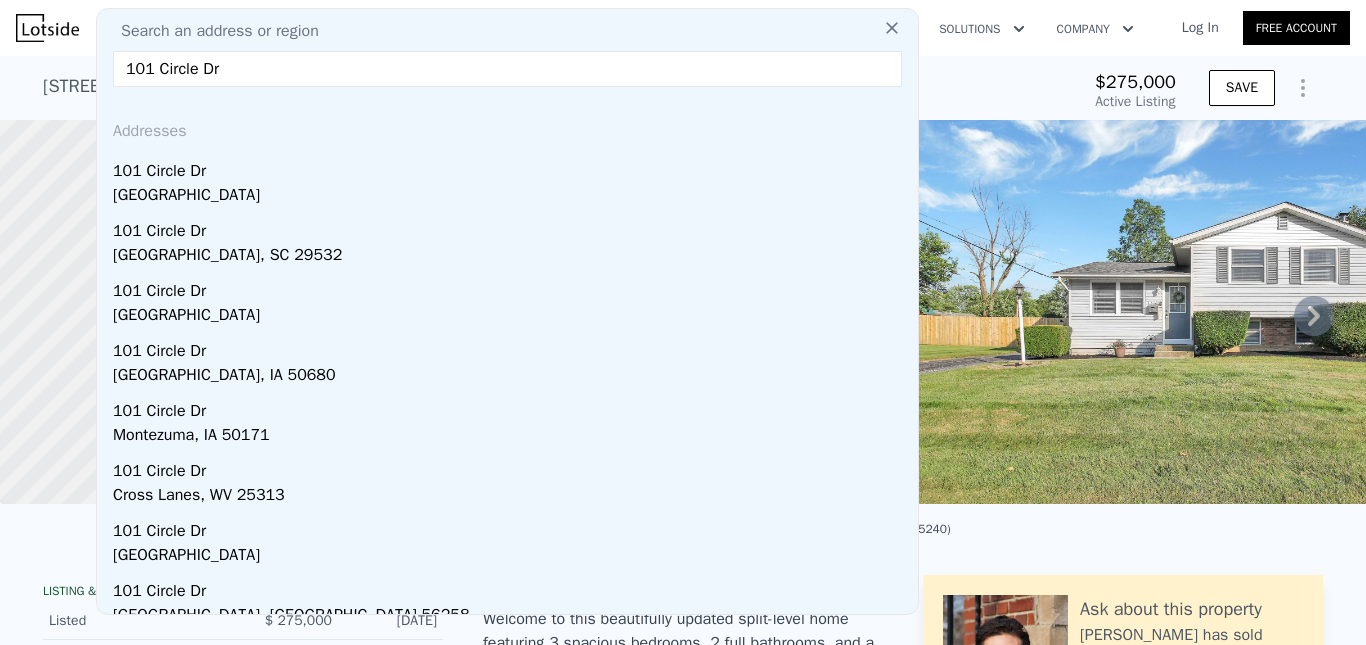 click on "101 Circle Dr" at bounding box center (507, 69) 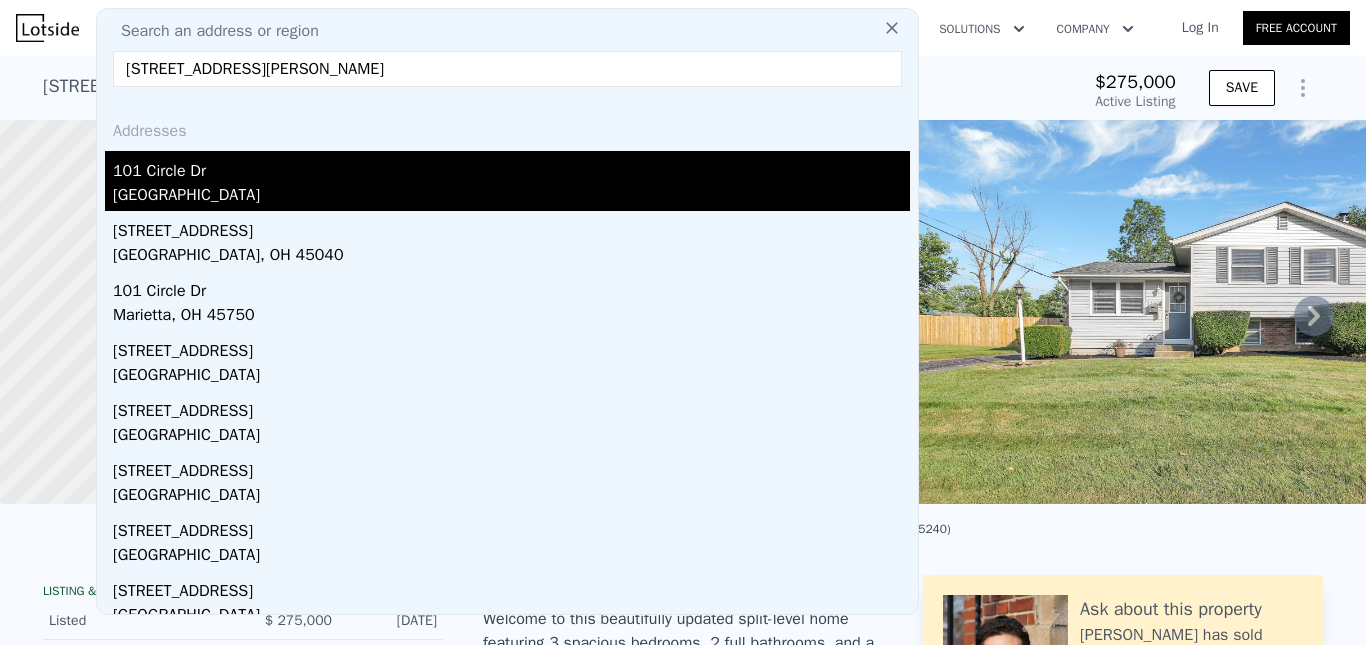type on "[STREET_ADDRESS][PERSON_NAME]" 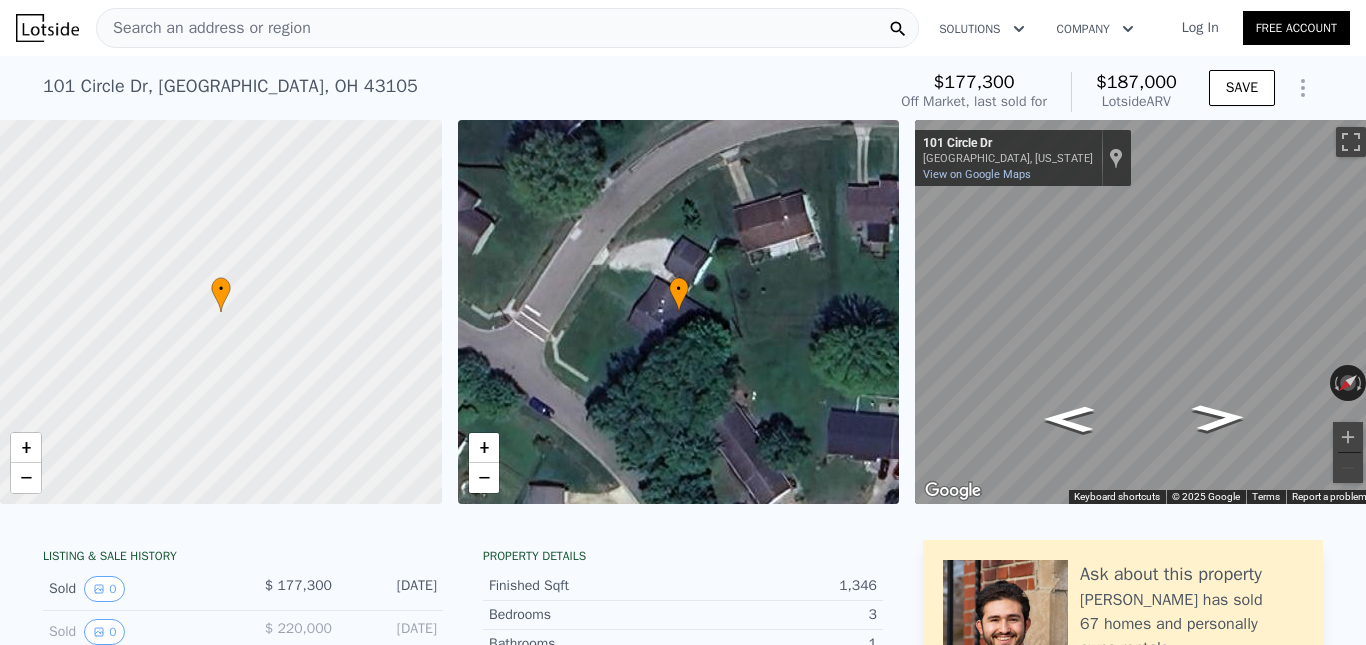 click on "Search an address or region" at bounding box center (507, 28) 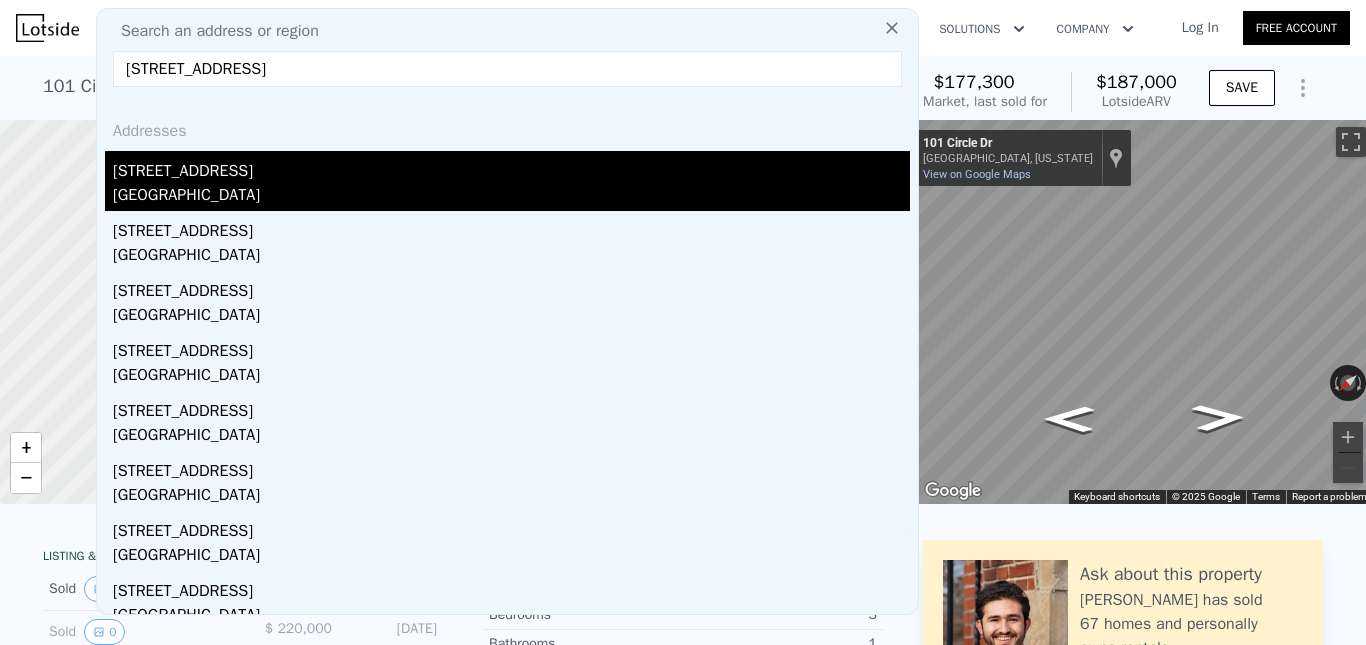 type on "[STREET_ADDRESS]" 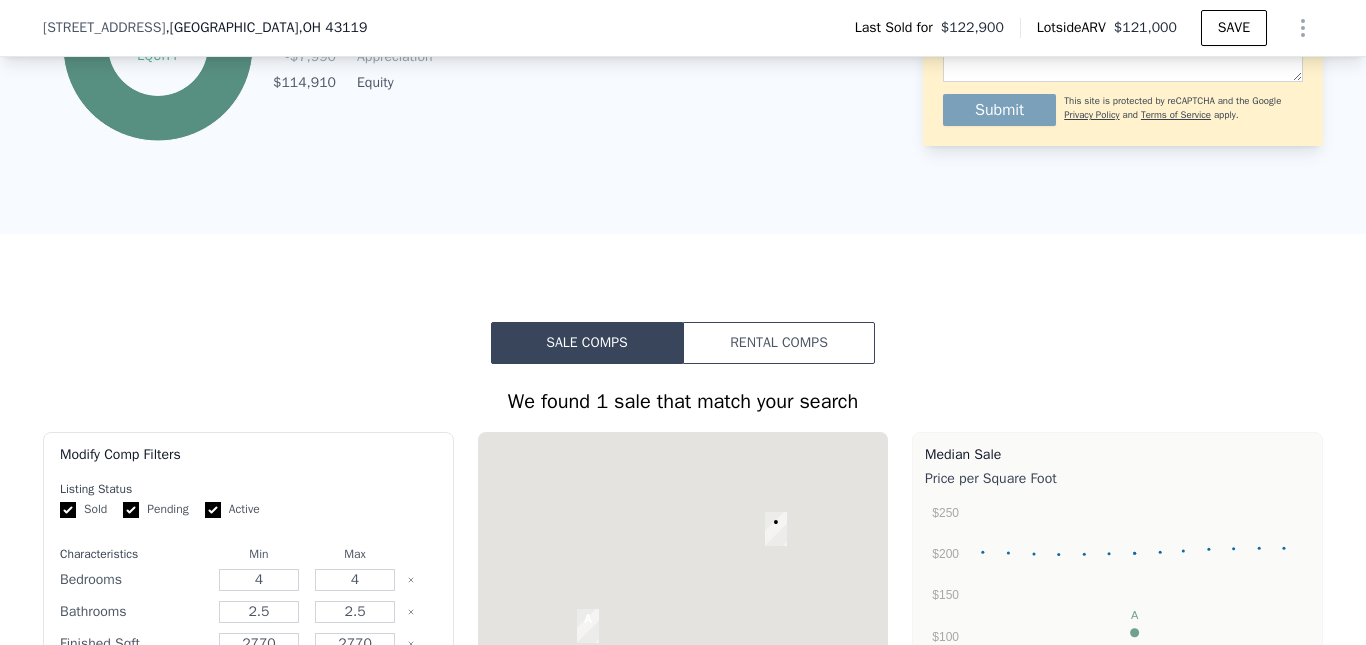 scroll, scrollTop: 1493, scrollLeft: 0, axis: vertical 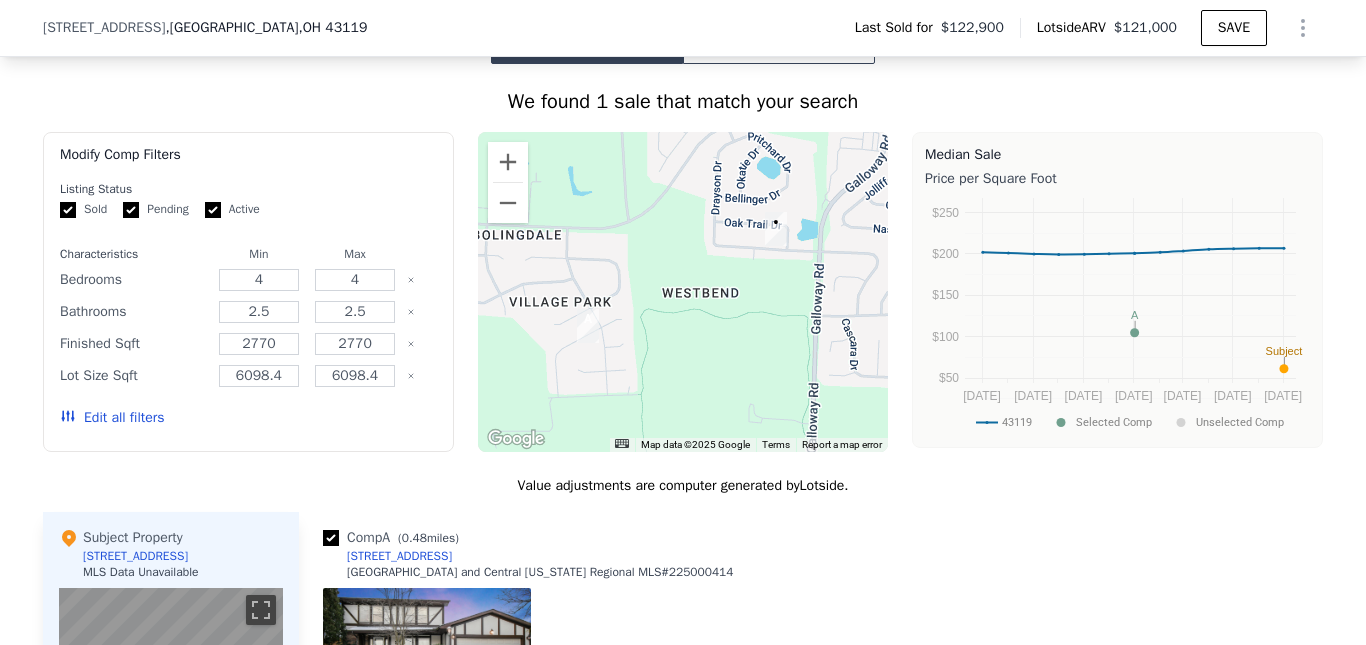 click on "To navigate, press the arrow keys." at bounding box center [683, 292] 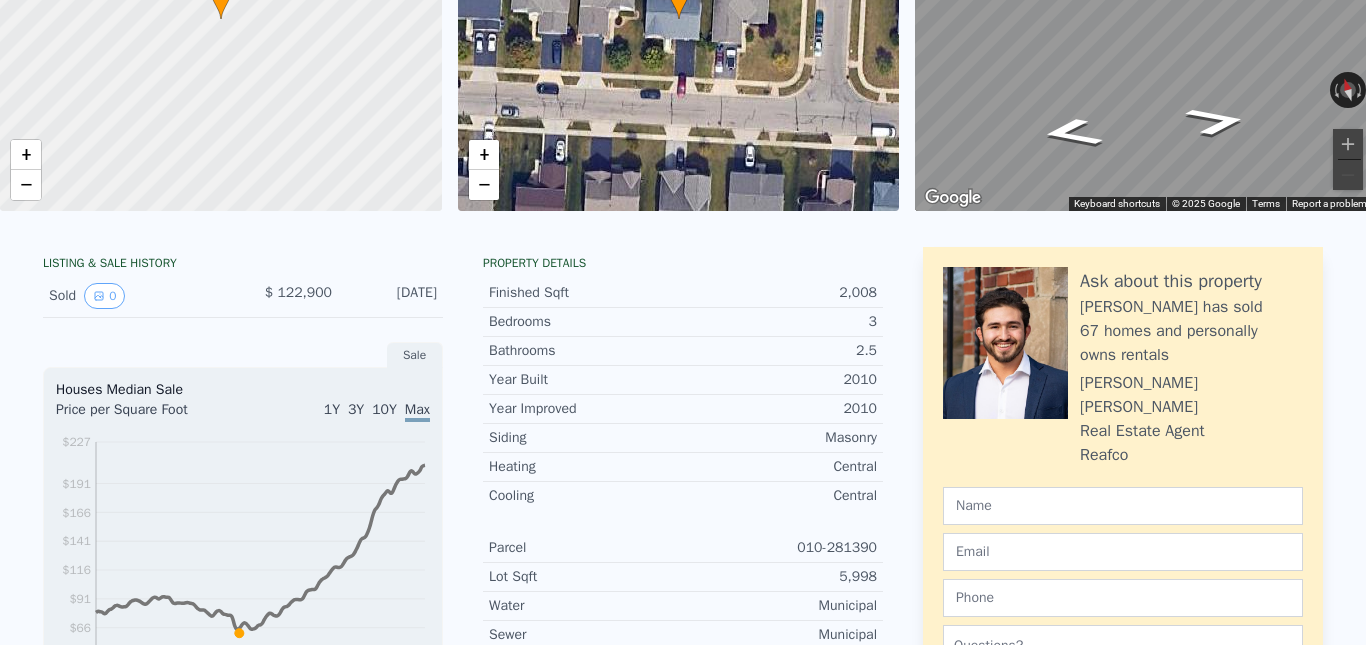scroll, scrollTop: 0, scrollLeft: 0, axis: both 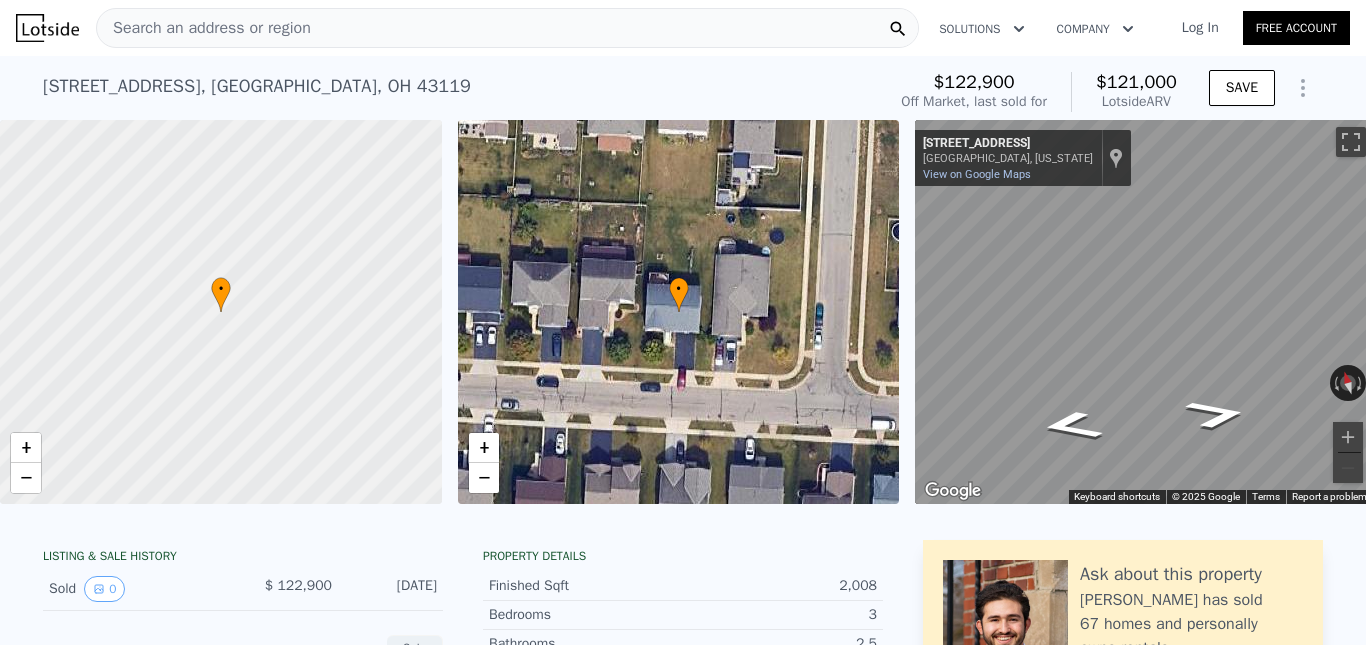click on "Search an address or region" at bounding box center (507, 28) 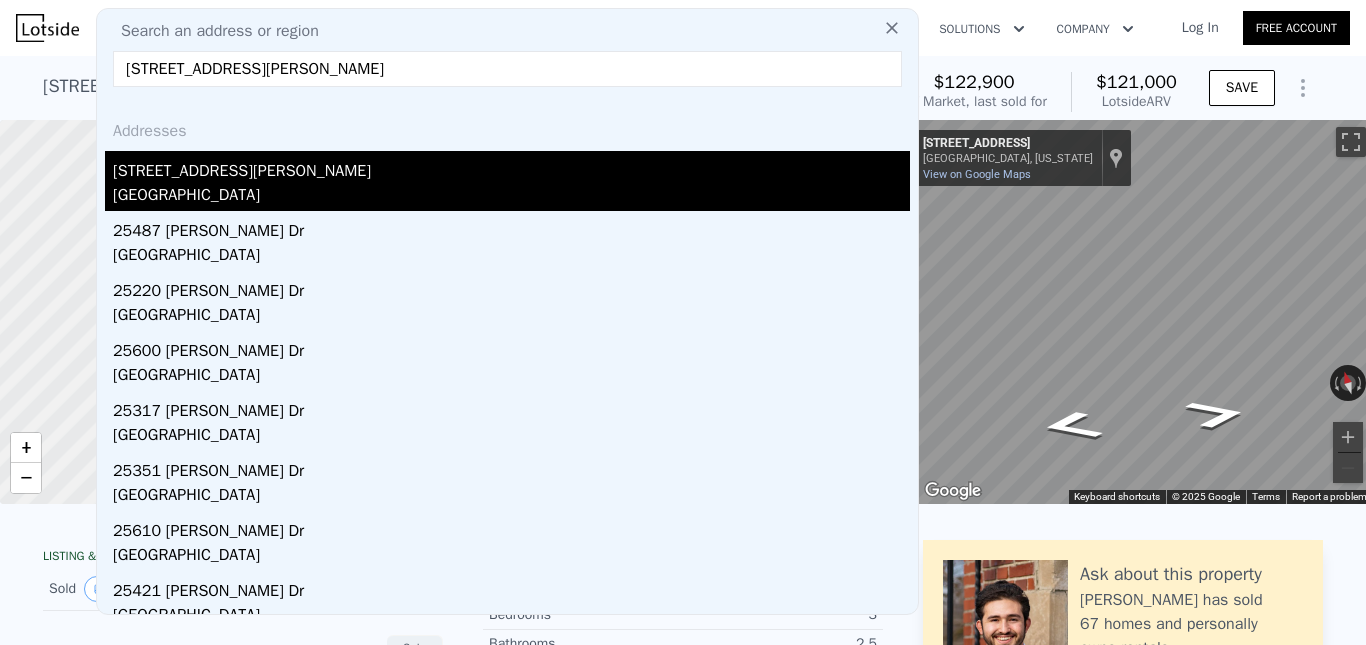 type on "[STREET_ADDRESS][PERSON_NAME]" 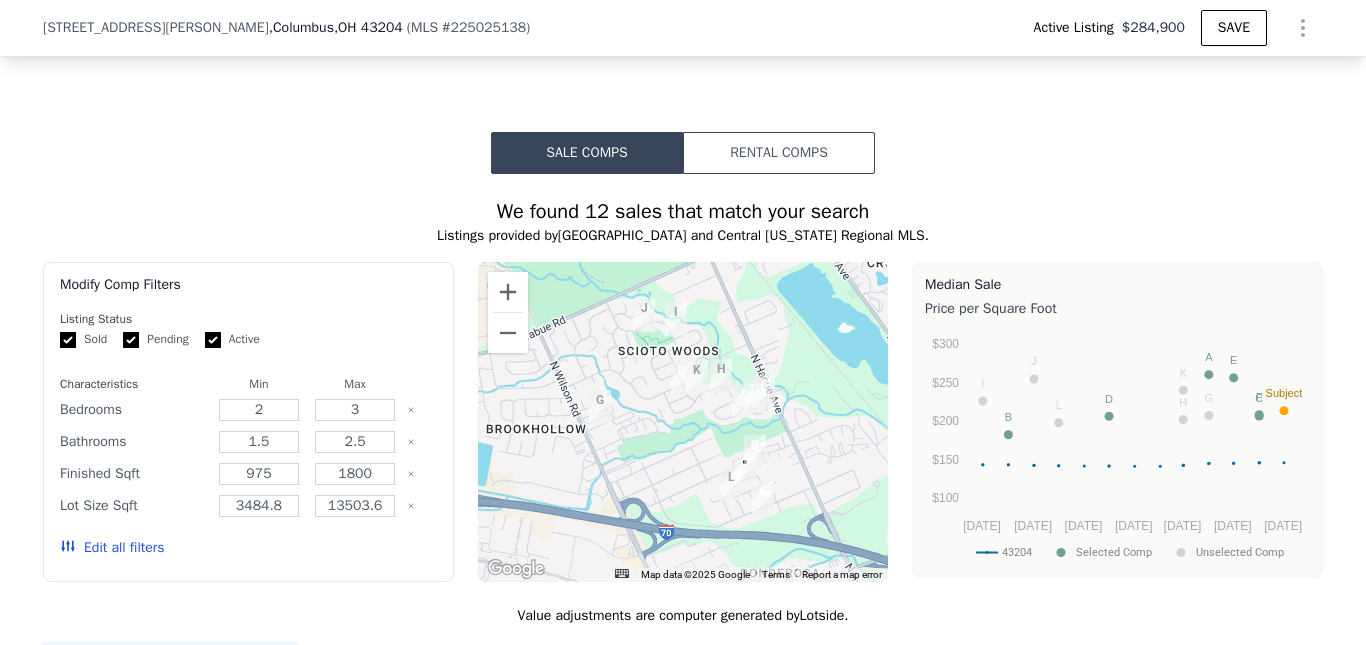 scroll, scrollTop: 1493, scrollLeft: 0, axis: vertical 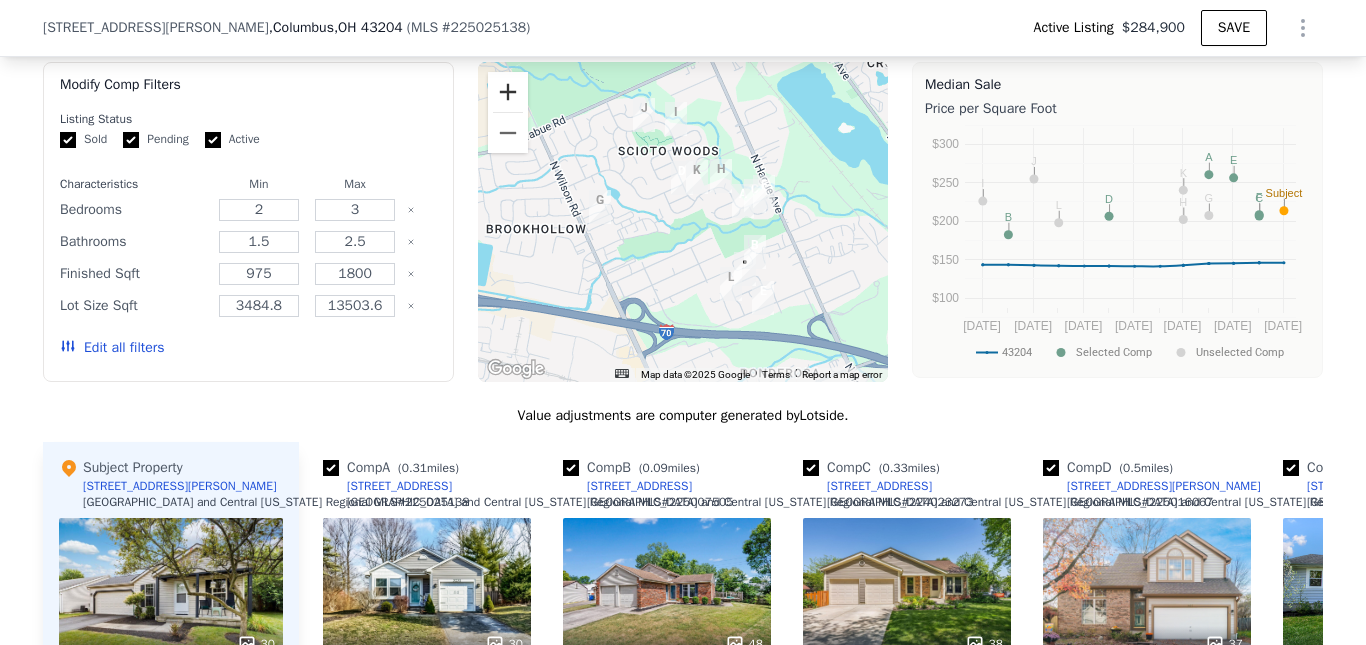 click at bounding box center [508, 92] 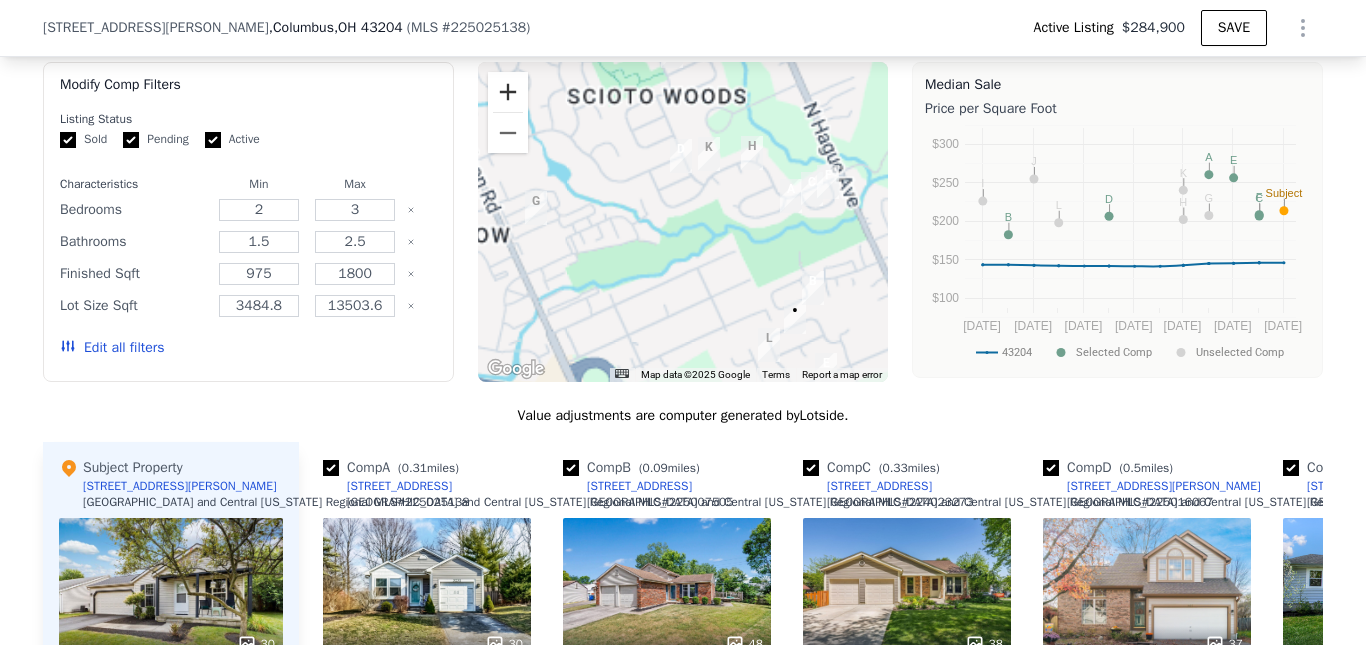 click at bounding box center (508, 92) 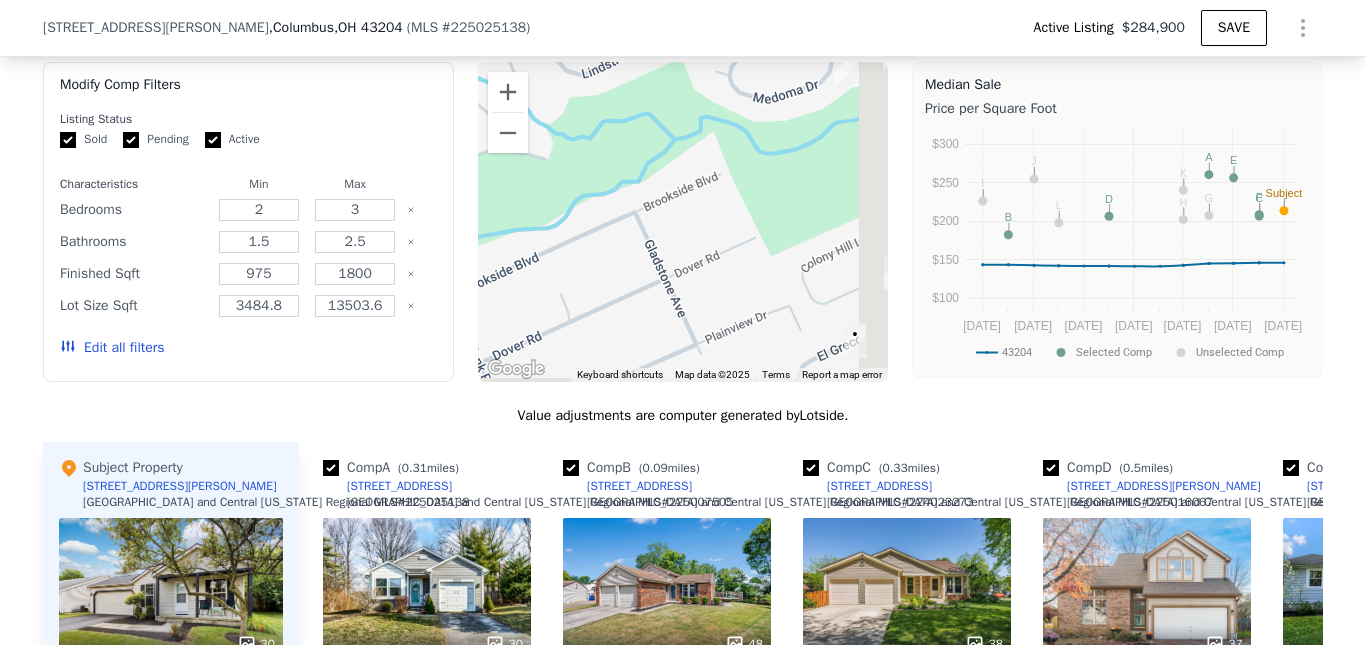 drag, startPoint x: 764, startPoint y: 299, endPoint x: 620, endPoint y: 98, distance: 247.25897 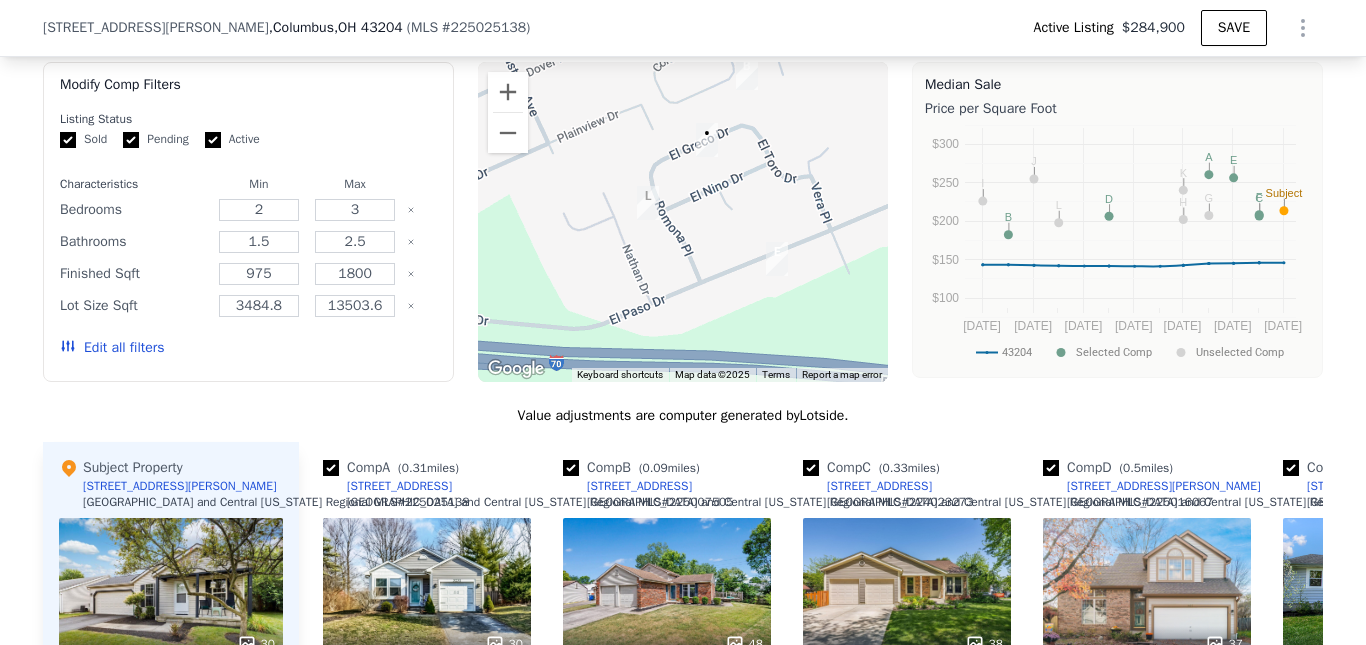 drag, startPoint x: 732, startPoint y: 237, endPoint x: 650, endPoint y: 129, distance: 135.60236 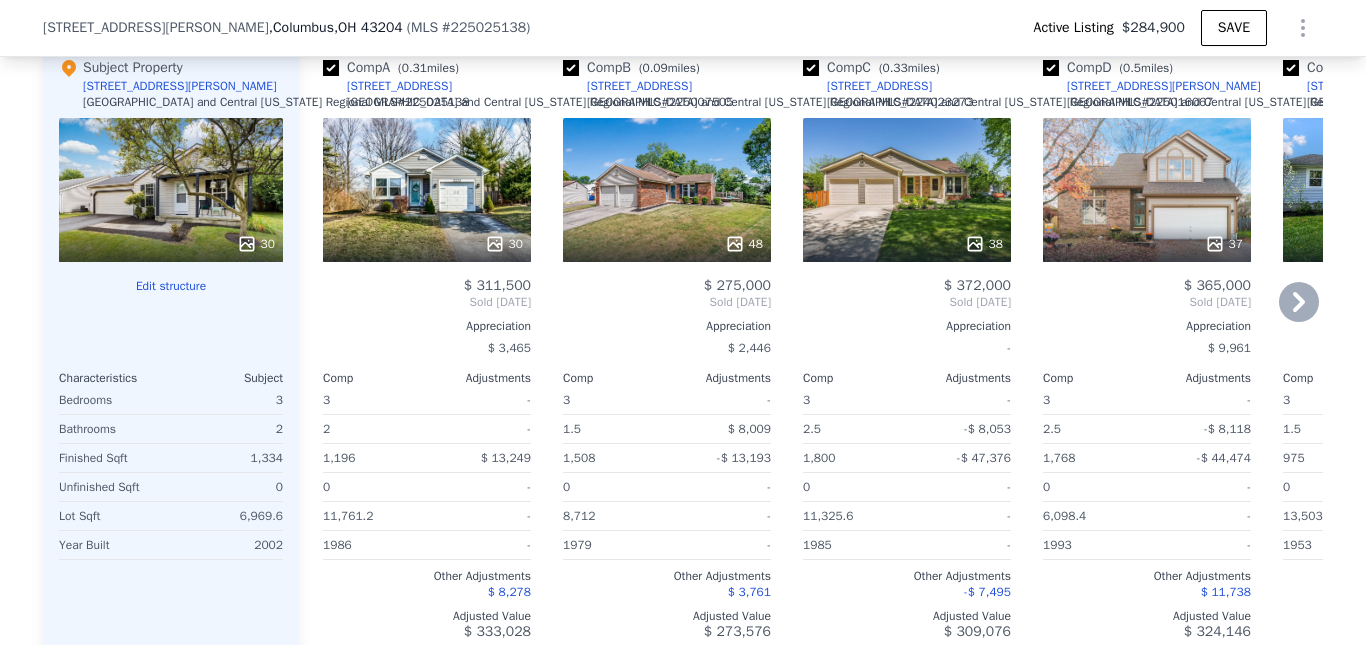 scroll, scrollTop: 1993, scrollLeft: 0, axis: vertical 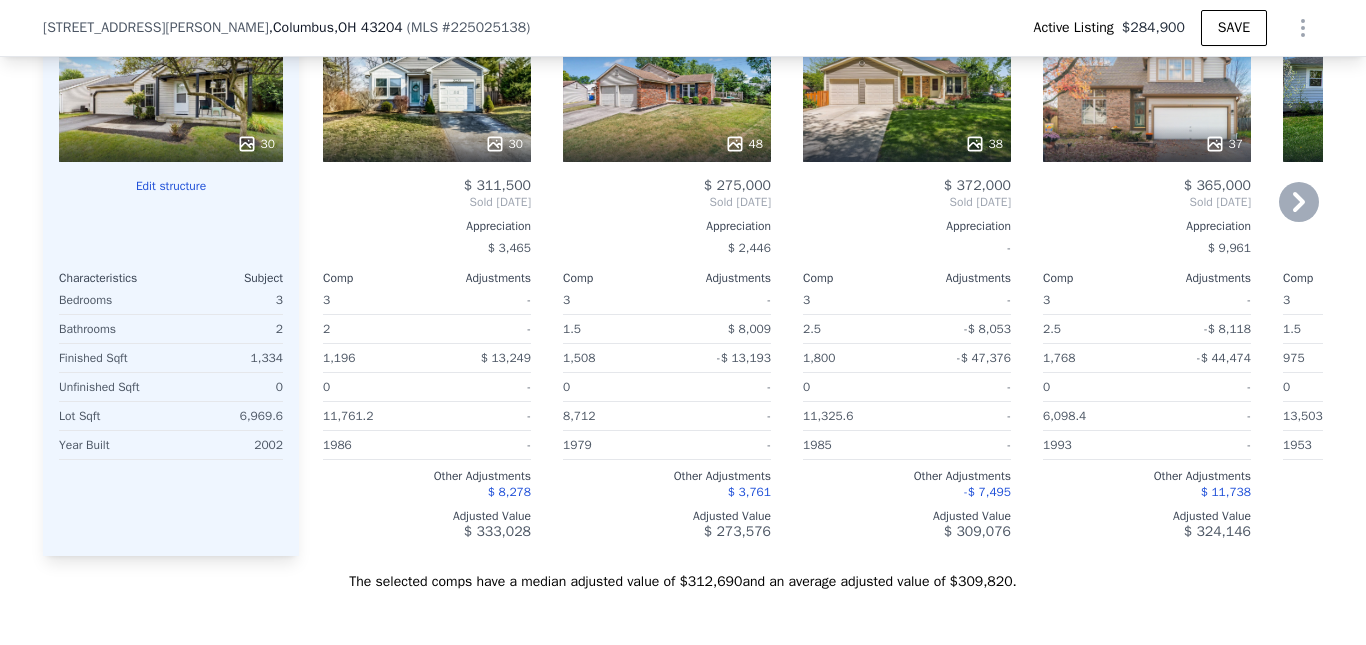 click 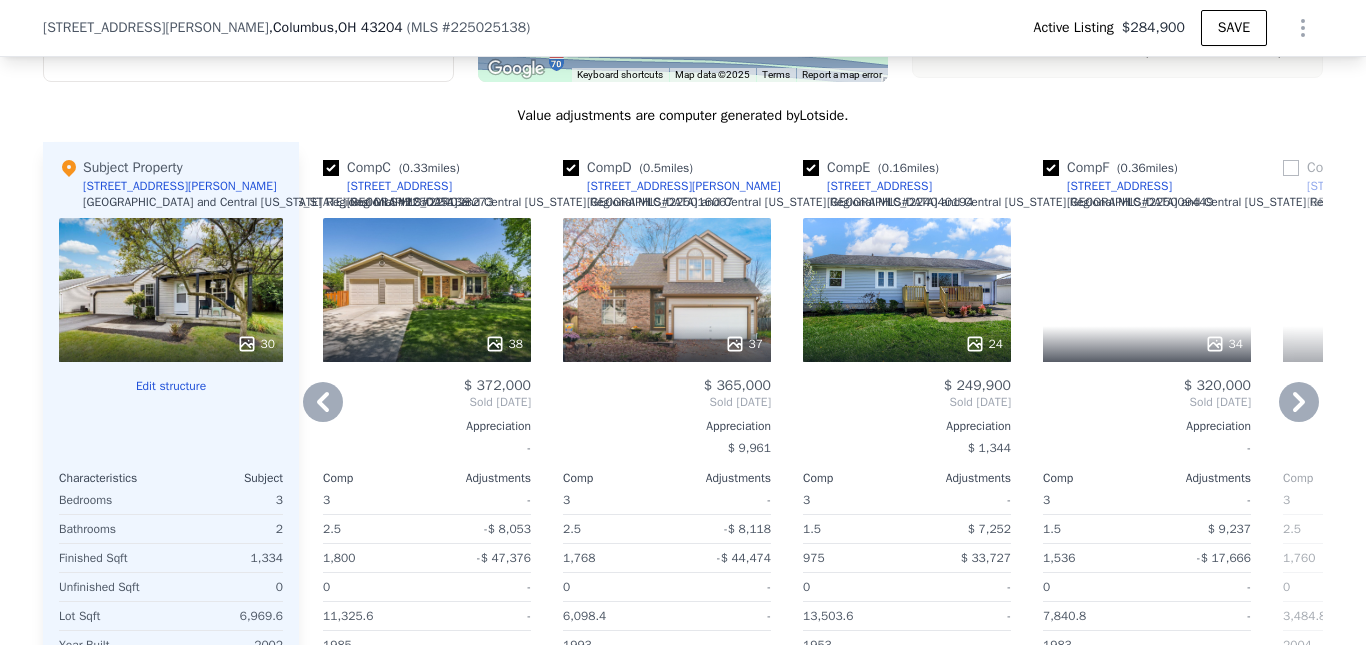 scroll, scrollTop: 1893, scrollLeft: 0, axis: vertical 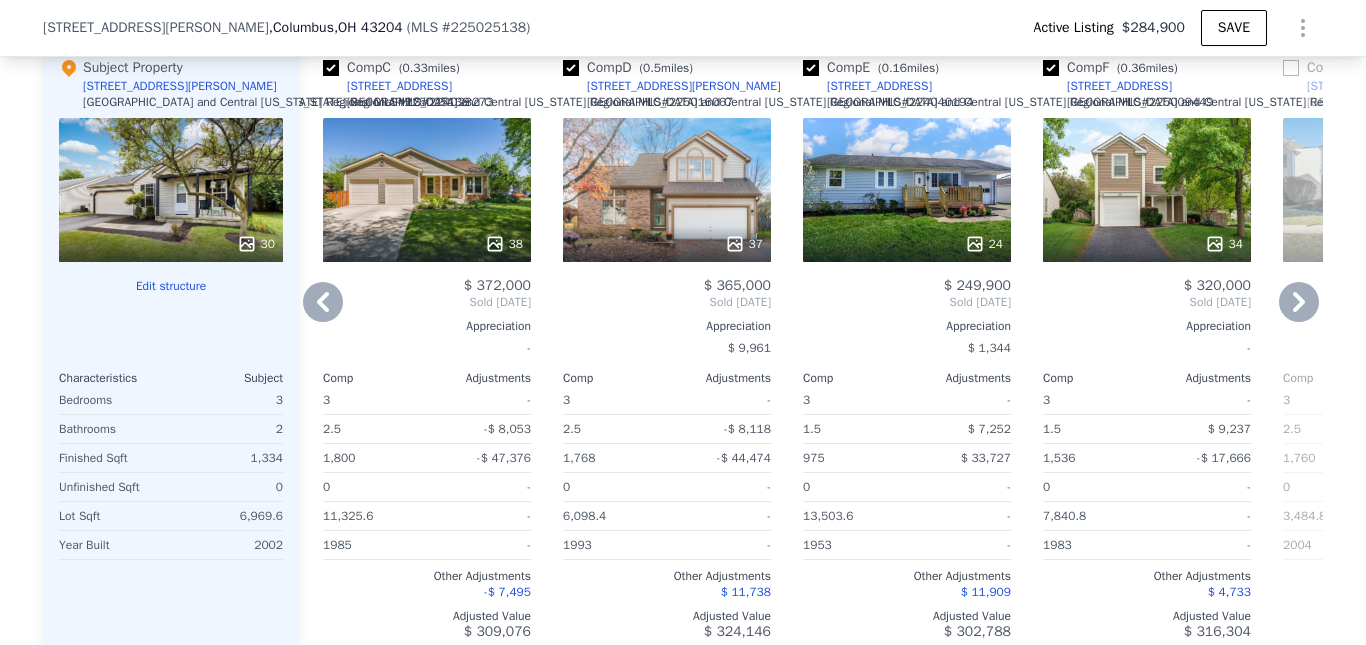 click 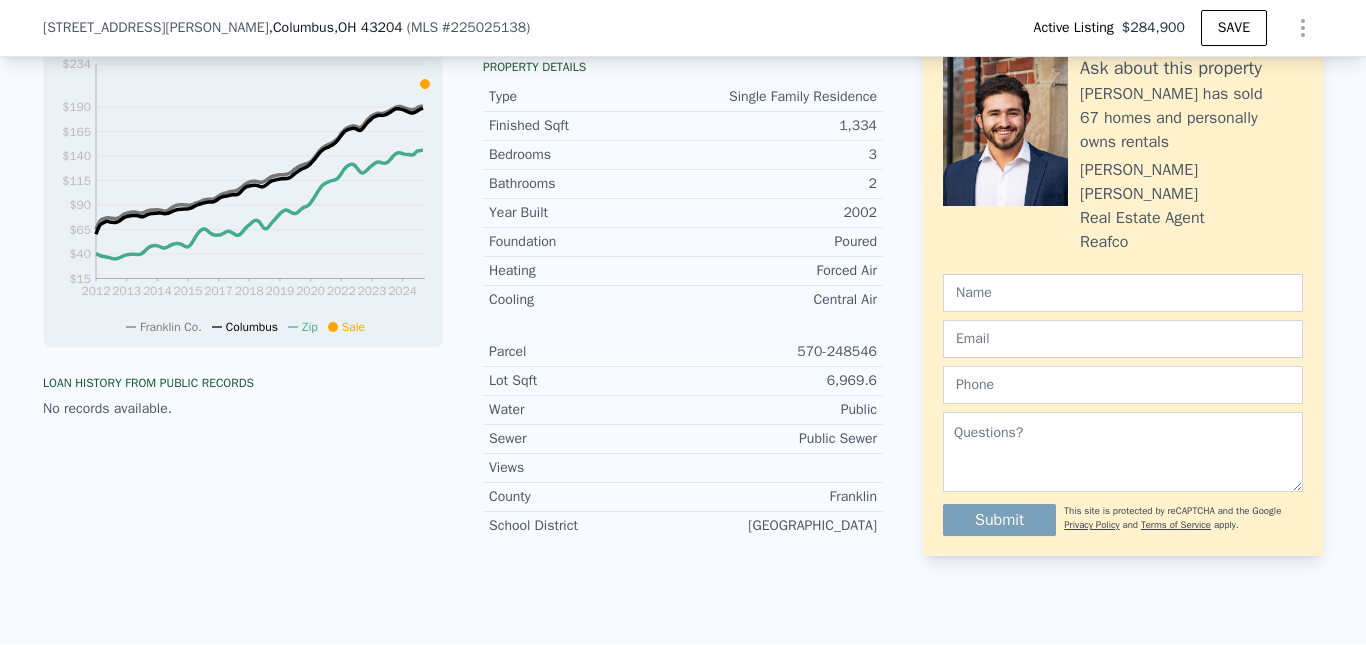 scroll, scrollTop: 93, scrollLeft: 0, axis: vertical 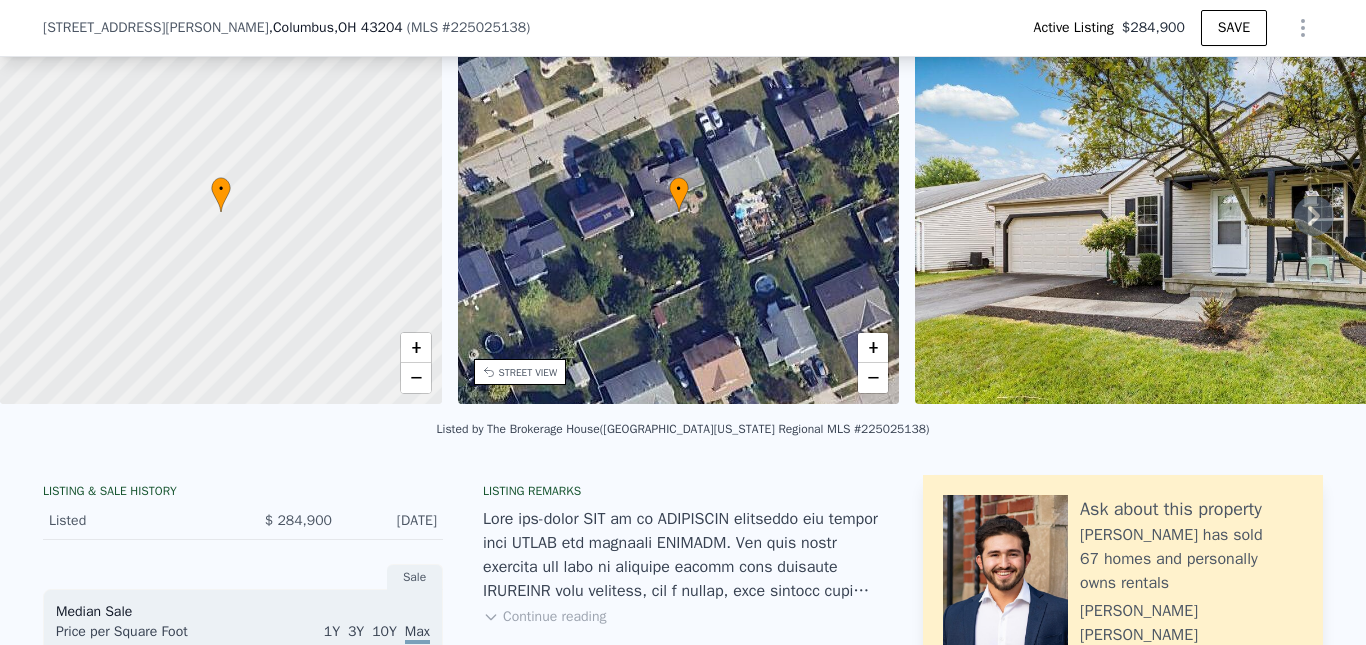type on "$ 310,000" 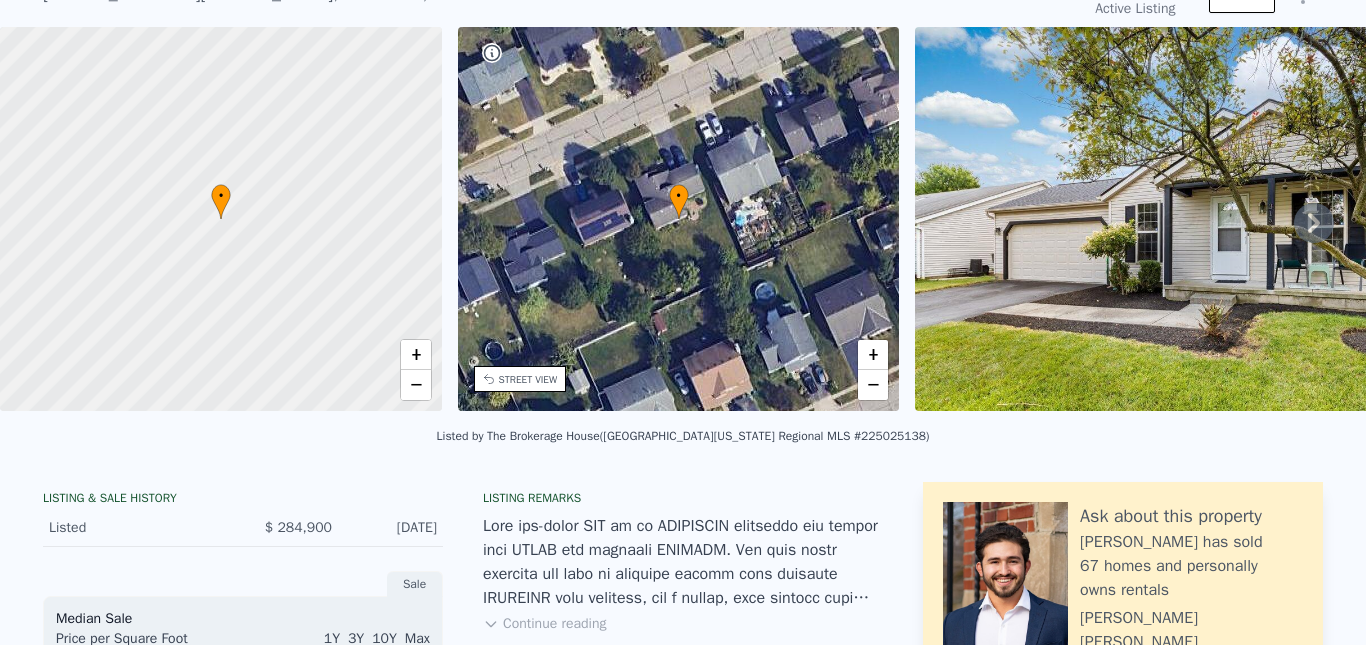 scroll, scrollTop: 0, scrollLeft: 0, axis: both 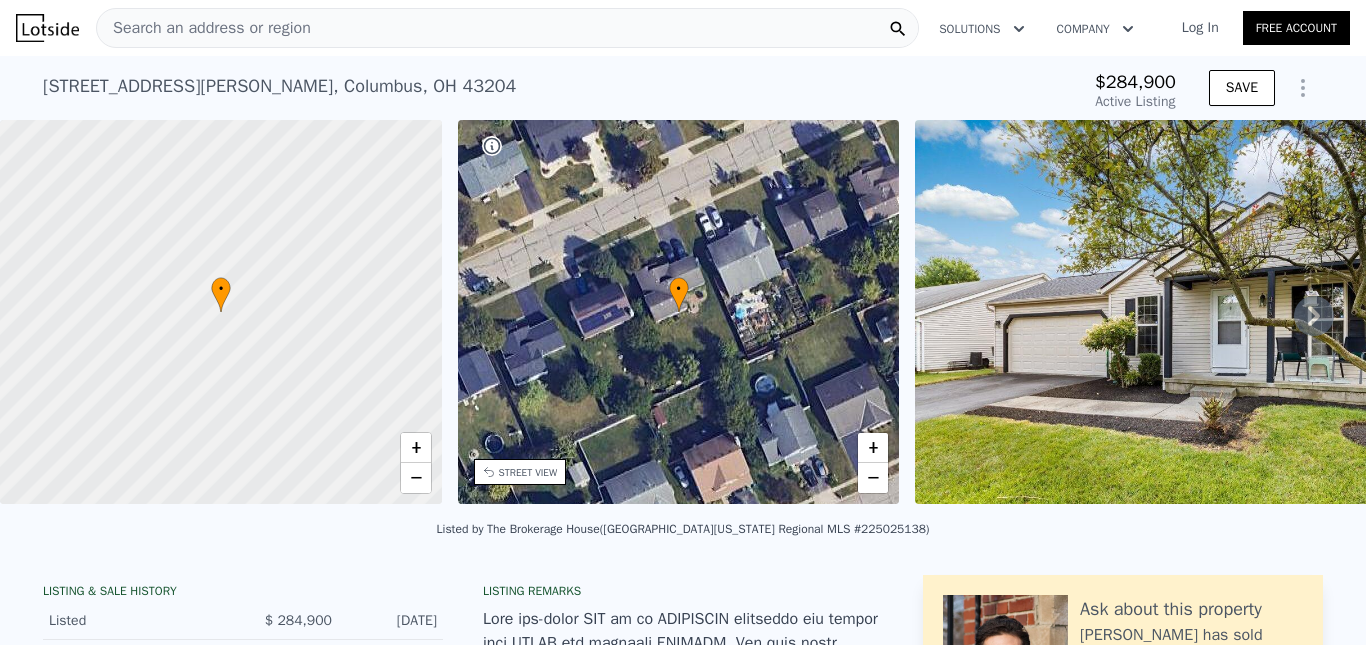 click on "Search an address or region" at bounding box center [204, 28] 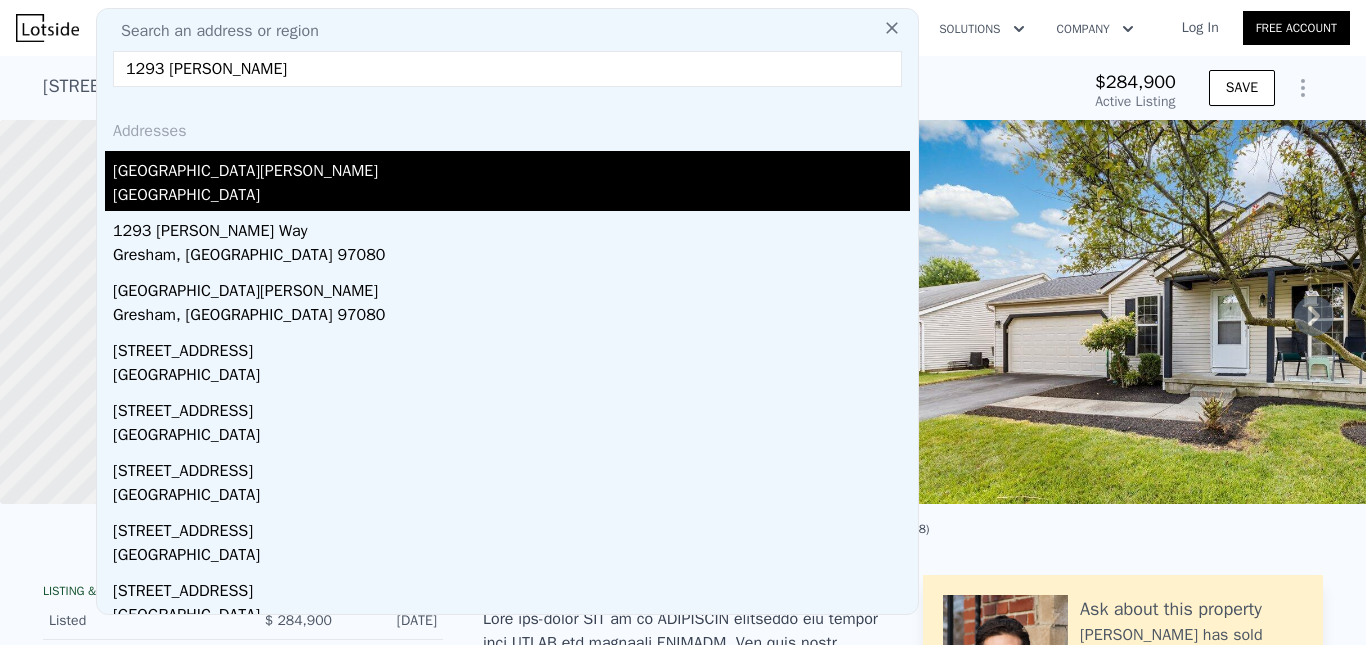 type on "1293 [PERSON_NAME]" 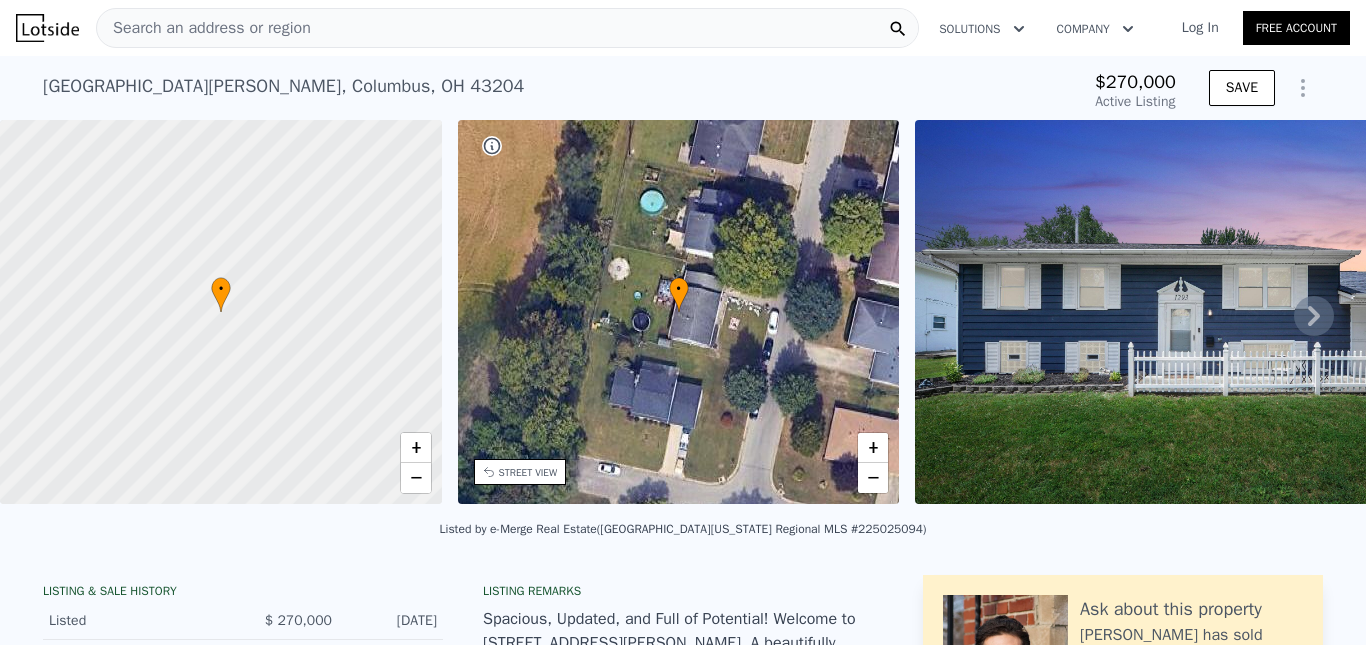 type on "-$ 286,775" 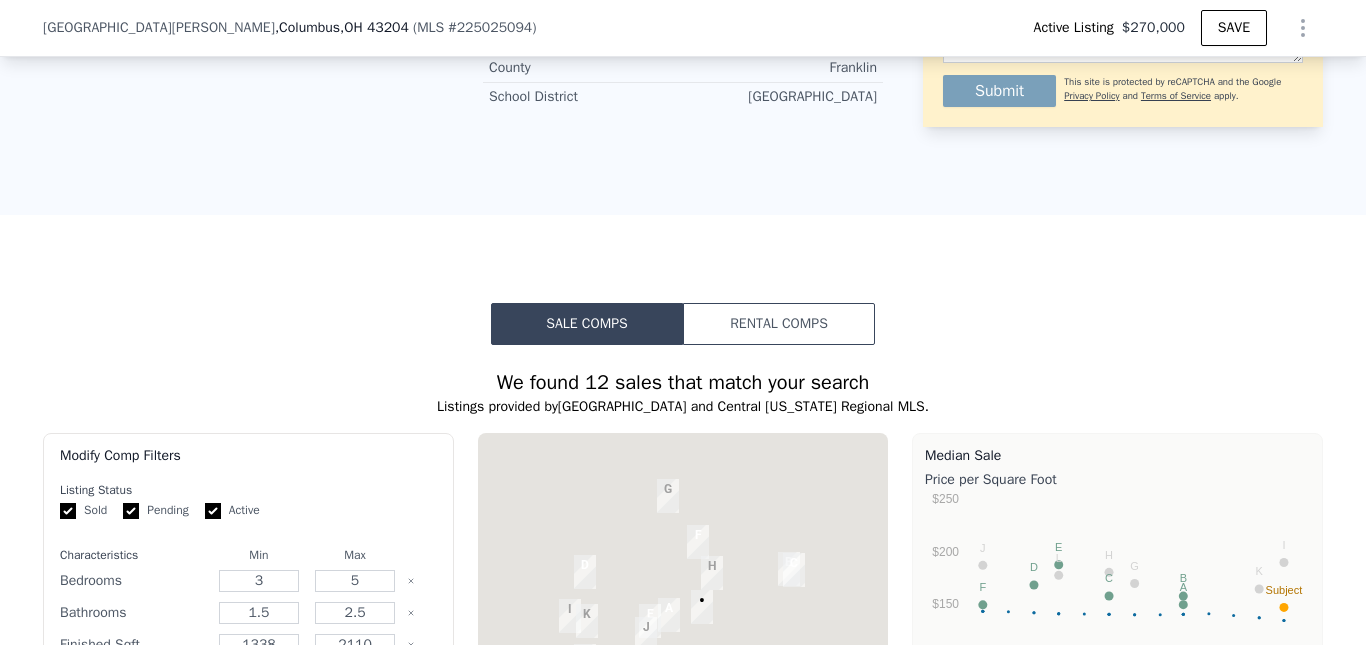 scroll, scrollTop: 1393, scrollLeft: 0, axis: vertical 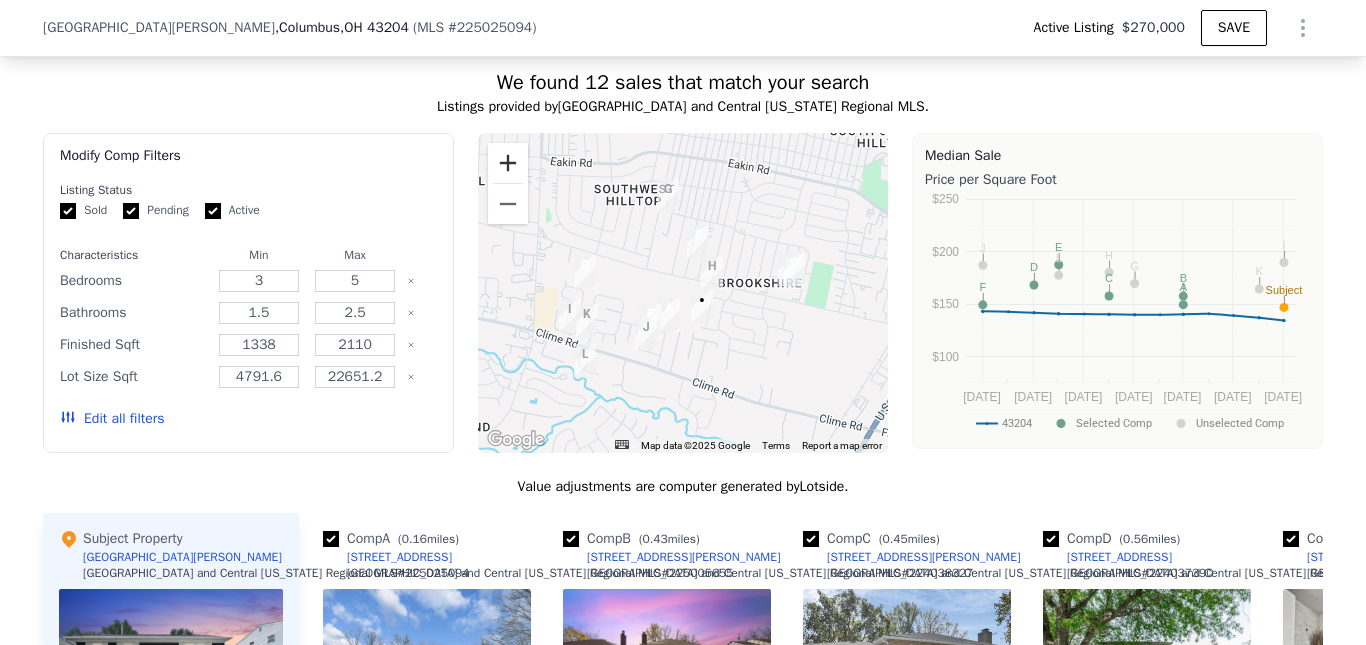 click at bounding box center (508, 163) 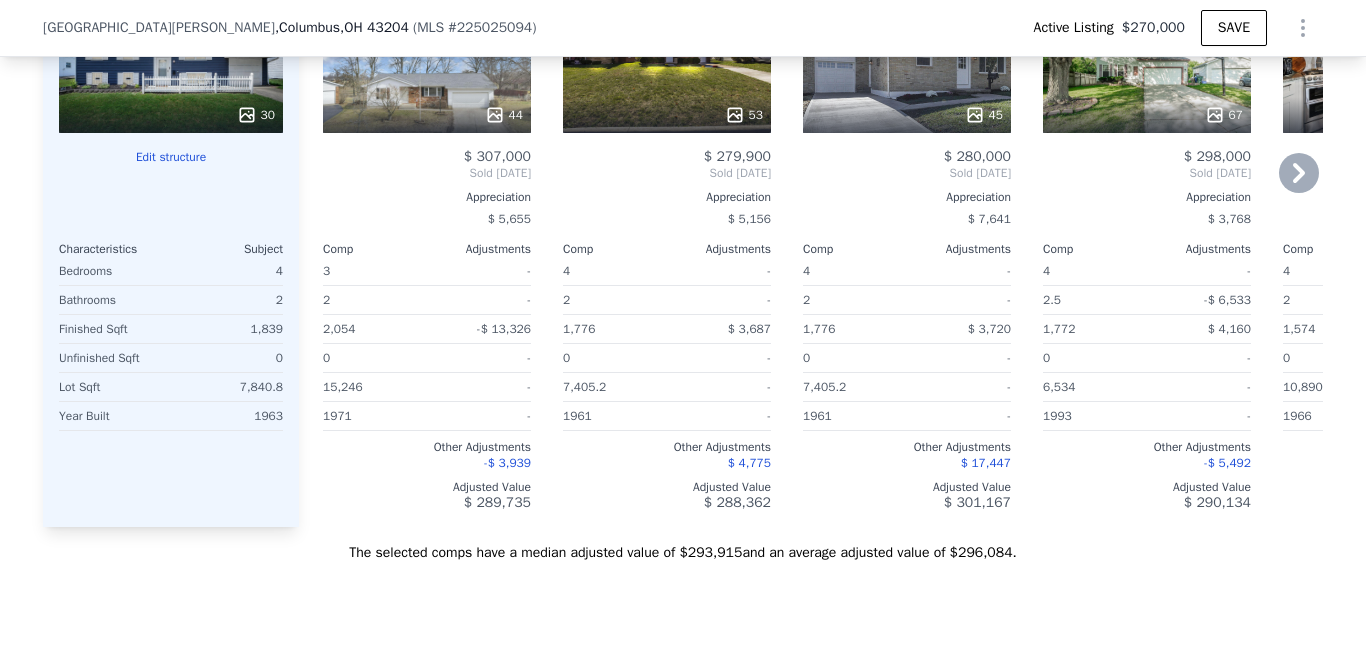 scroll, scrollTop: 1893, scrollLeft: 0, axis: vertical 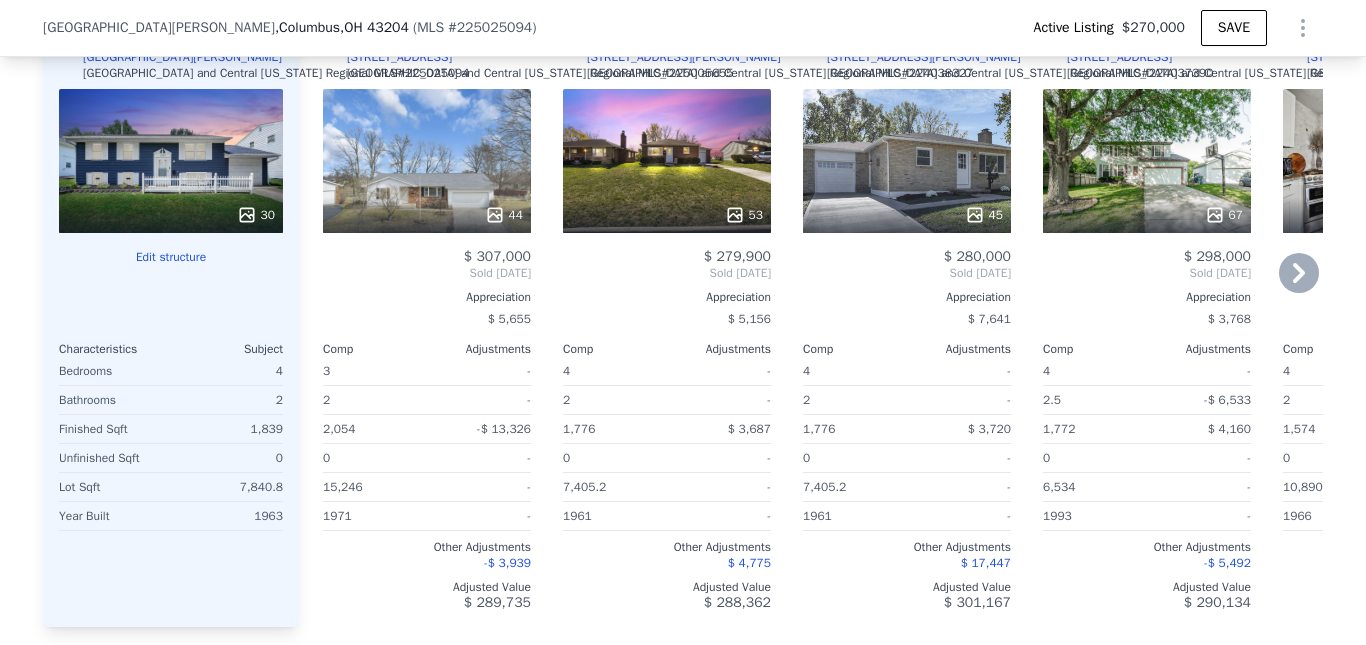 click 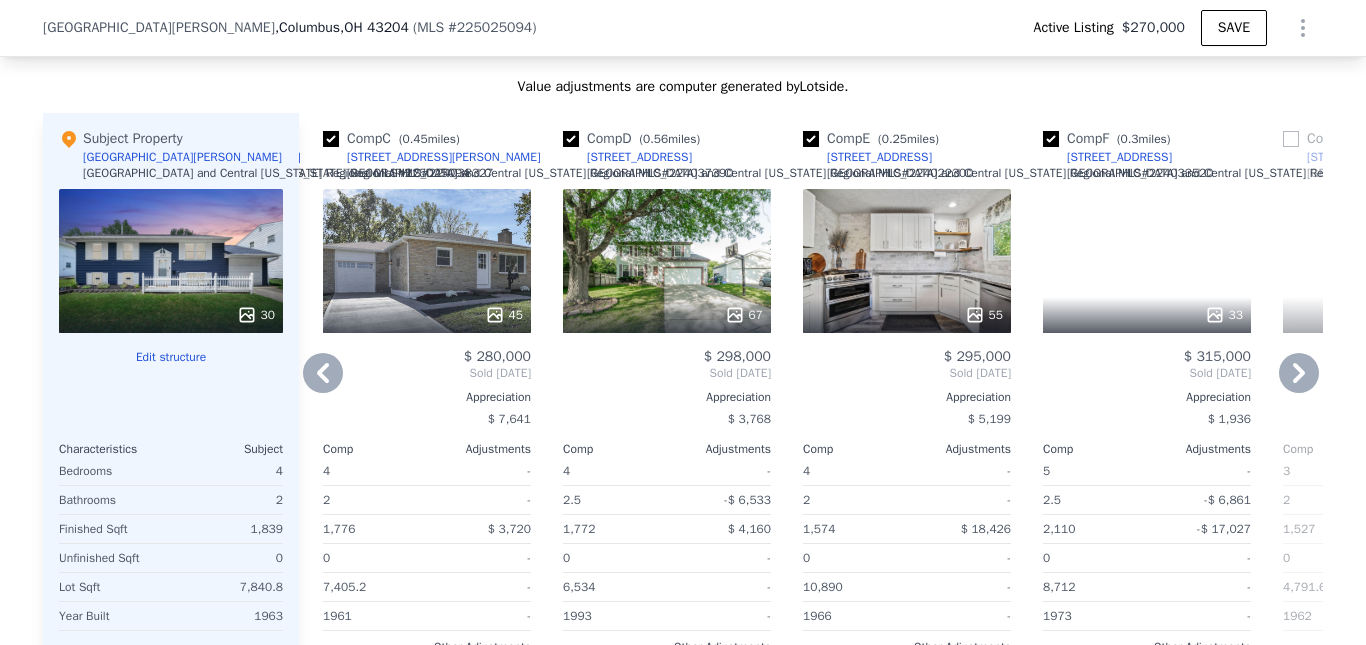 scroll, scrollTop: 1993, scrollLeft: 0, axis: vertical 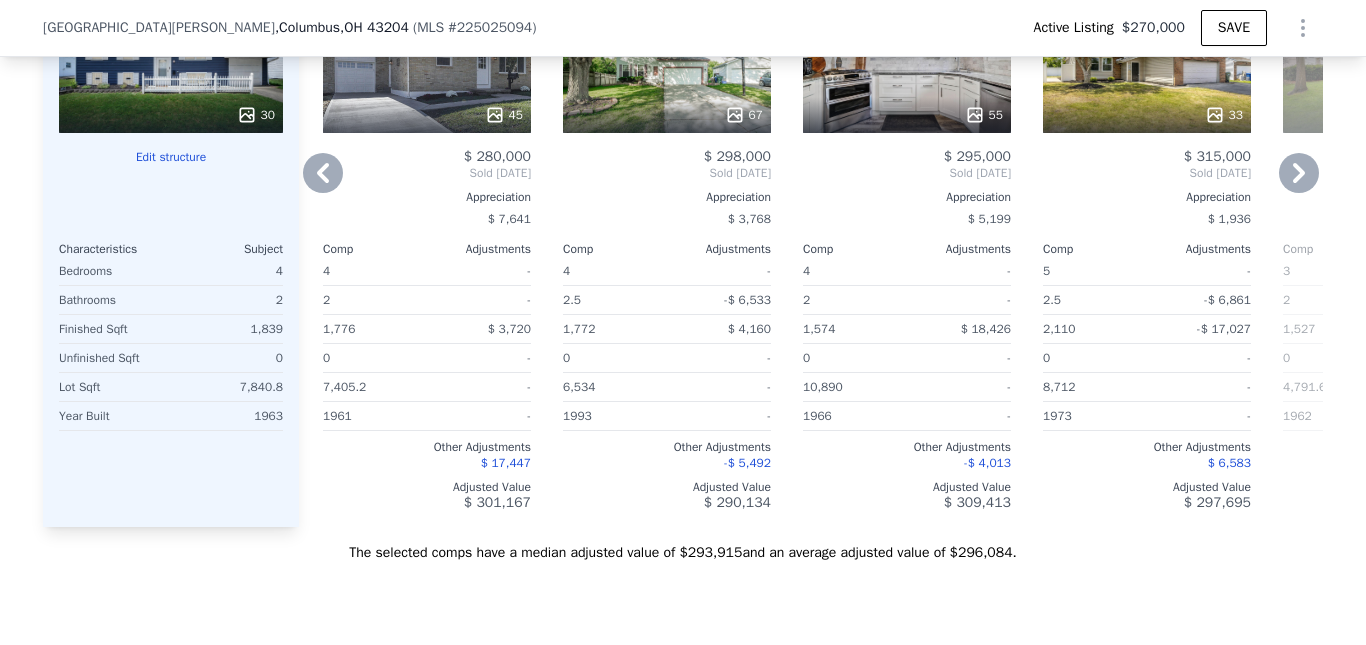 type on "$ 296,000" 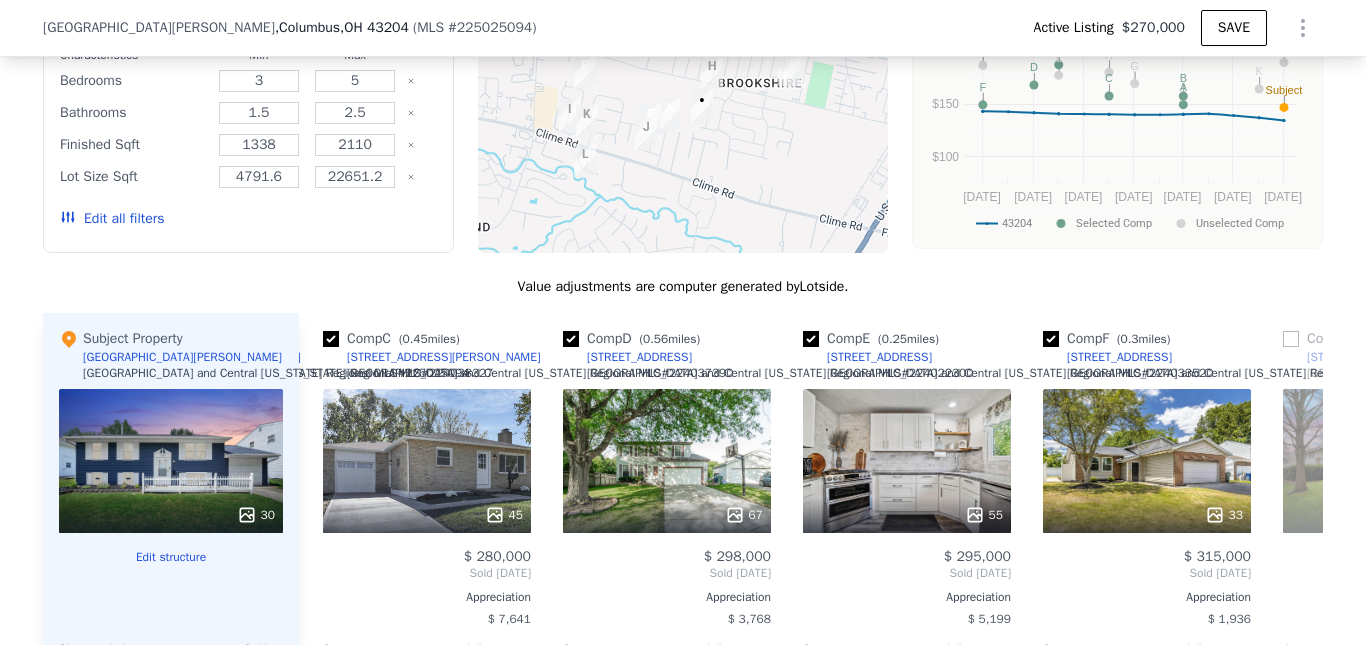 scroll, scrollTop: 1393, scrollLeft: 0, axis: vertical 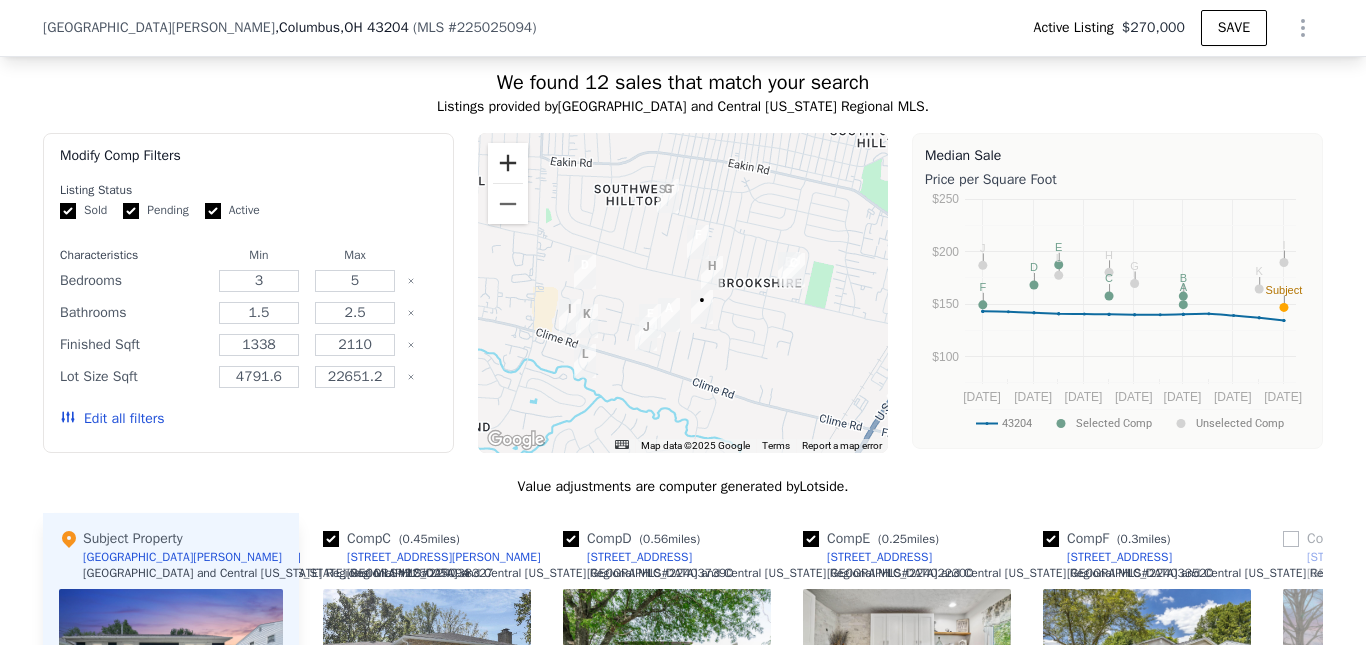click at bounding box center [508, 163] 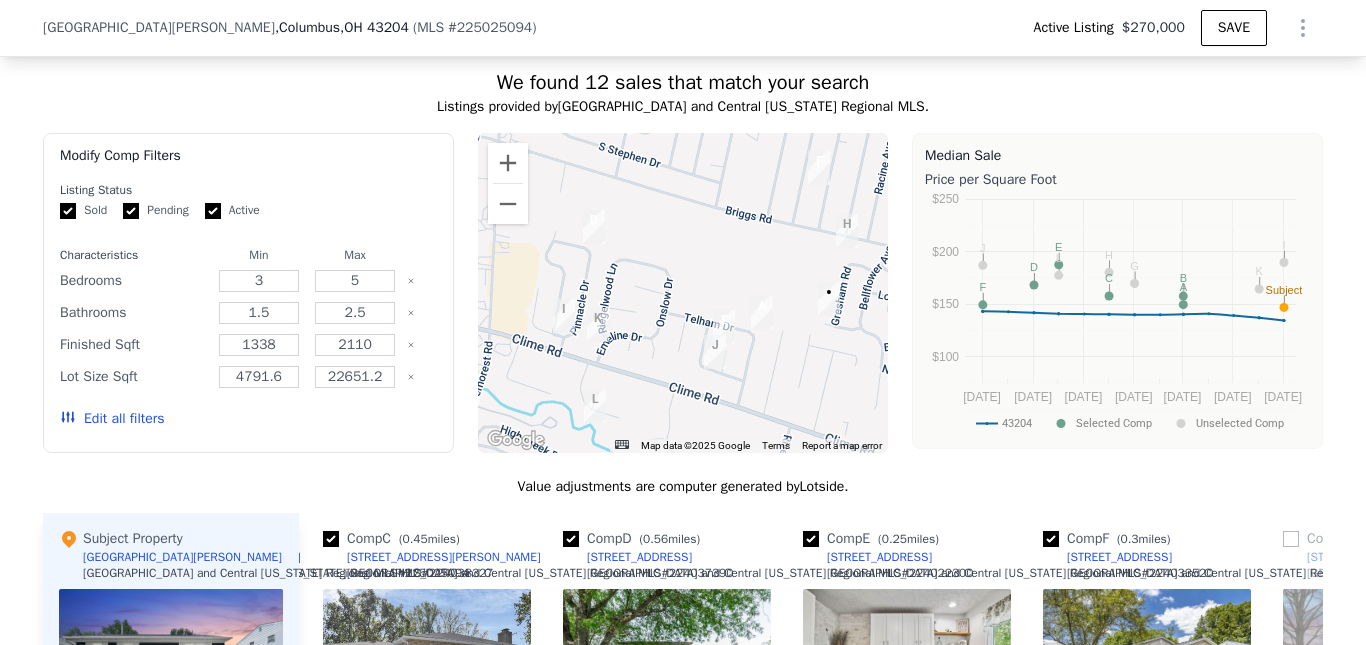 drag, startPoint x: 743, startPoint y: 289, endPoint x: 853, endPoint y: 252, distance: 116.05602 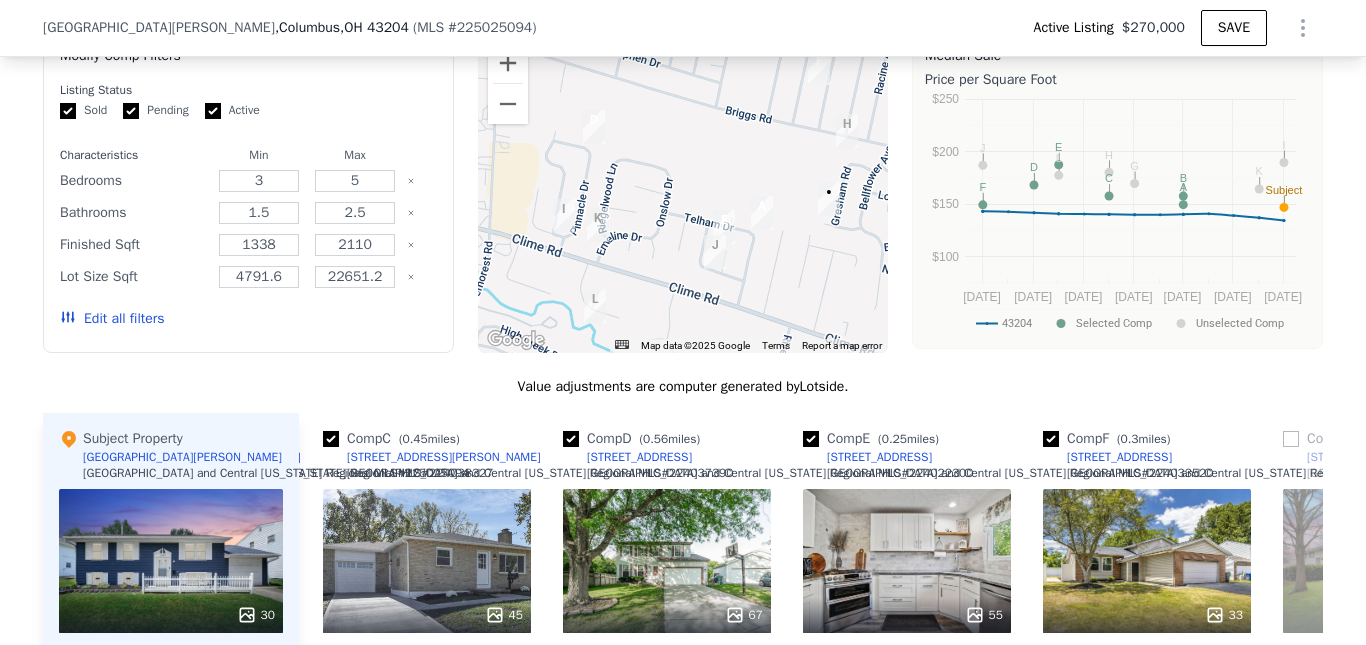 scroll, scrollTop: 1393, scrollLeft: 0, axis: vertical 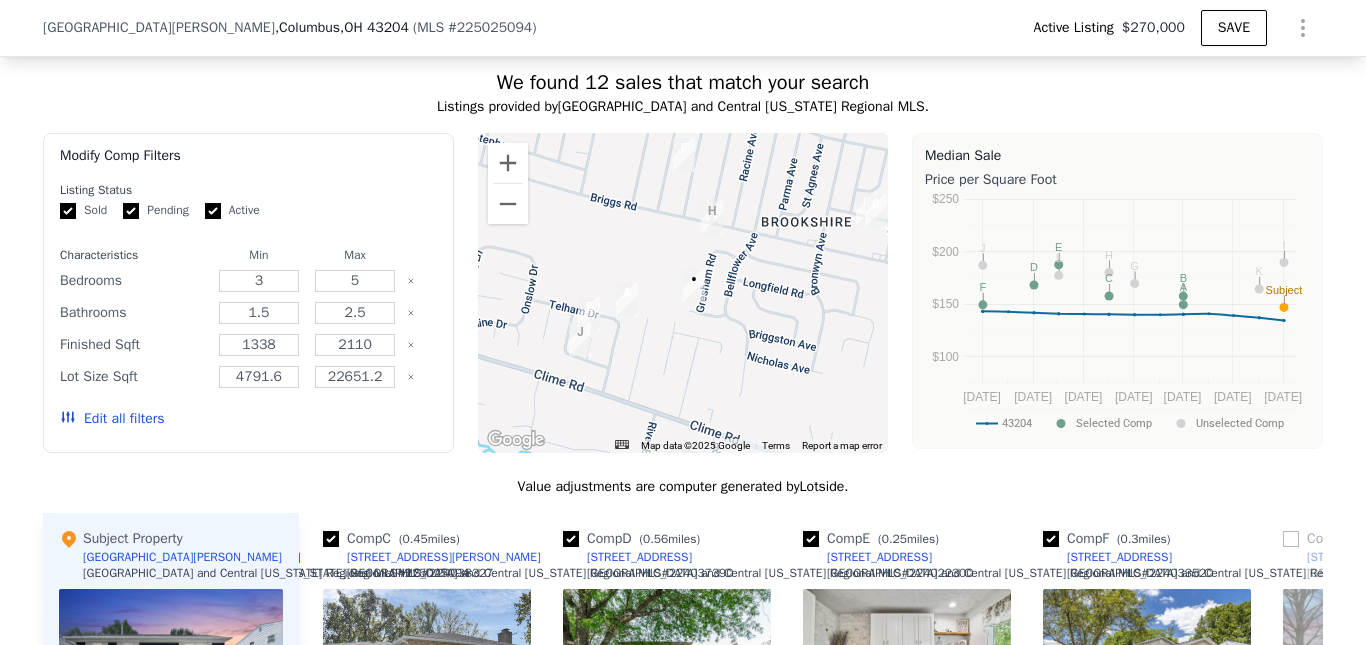 drag, startPoint x: 691, startPoint y: 230, endPoint x: 559, endPoint y: 222, distance: 132.2422 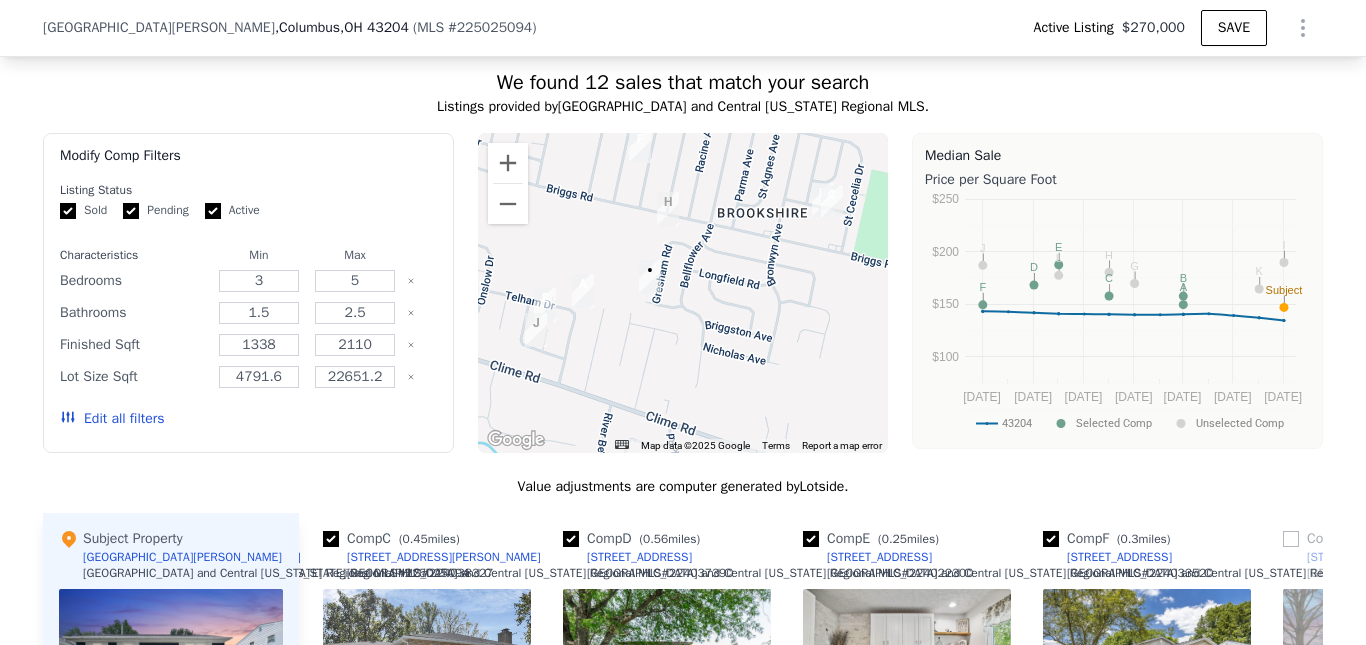 drag, startPoint x: 763, startPoint y: 278, endPoint x: 716, endPoint y: 269, distance: 47.853943 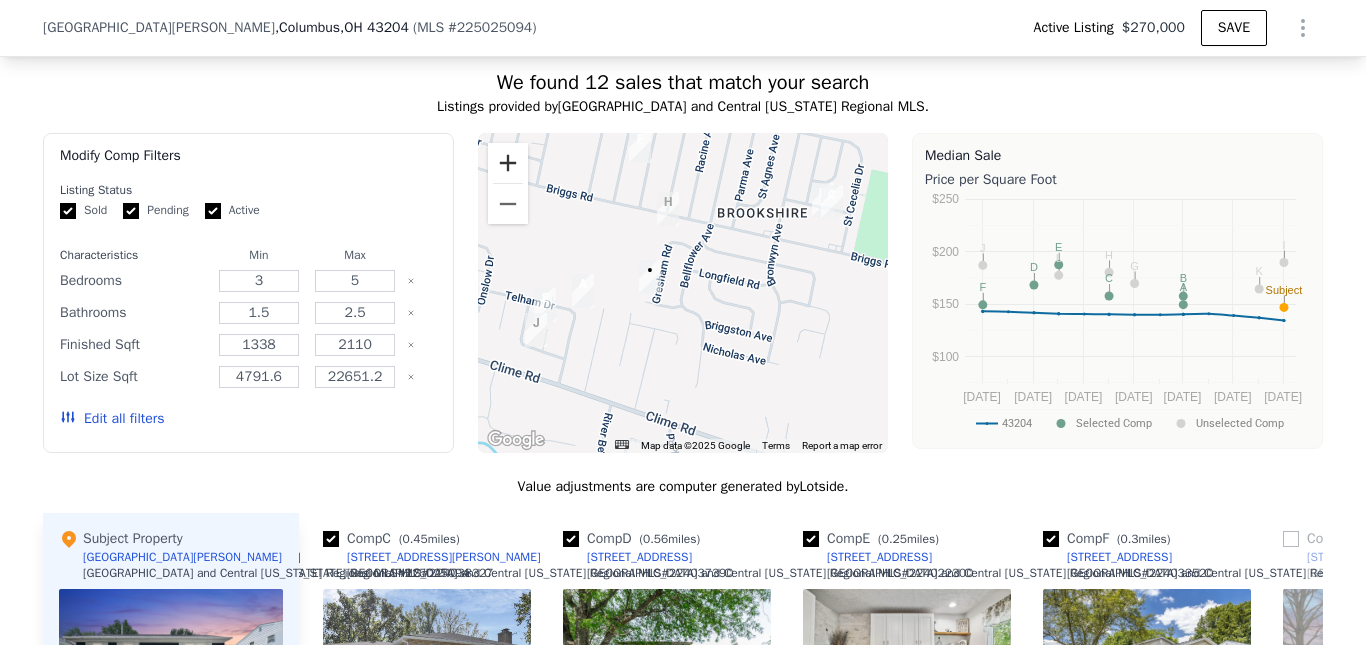click at bounding box center (508, 163) 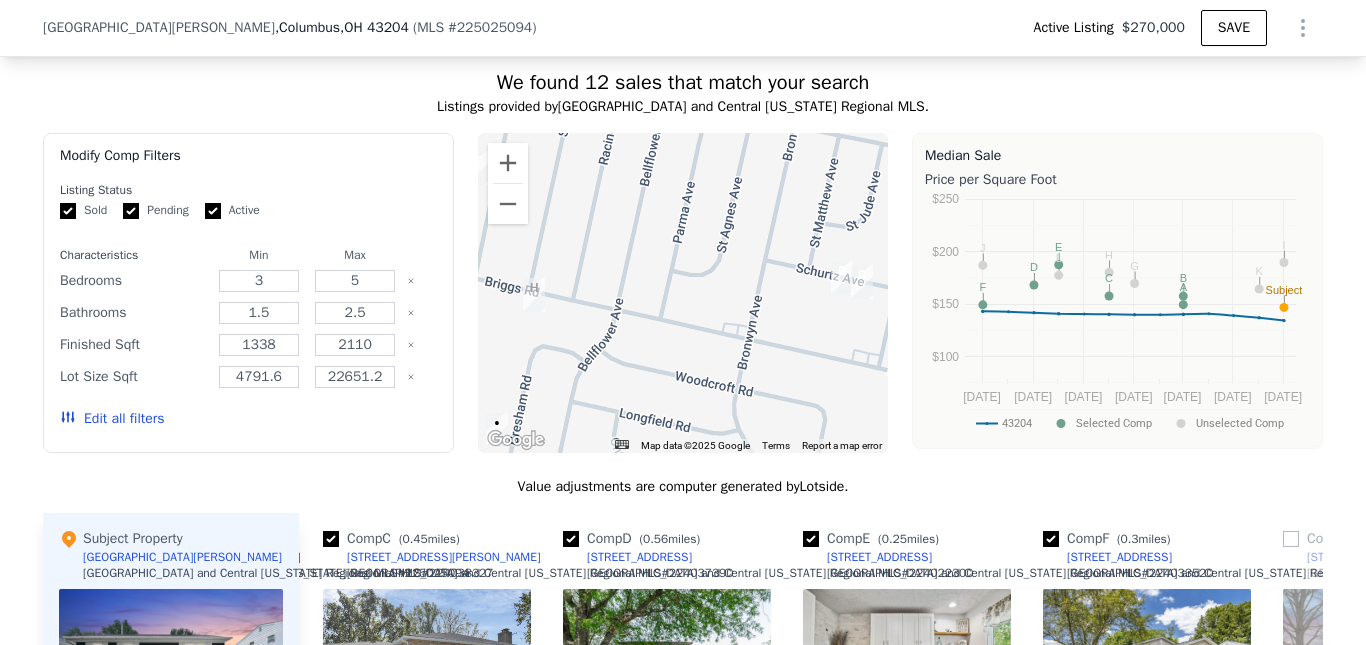 drag, startPoint x: 734, startPoint y: 238, endPoint x: 603, endPoint y: 389, distance: 199.90498 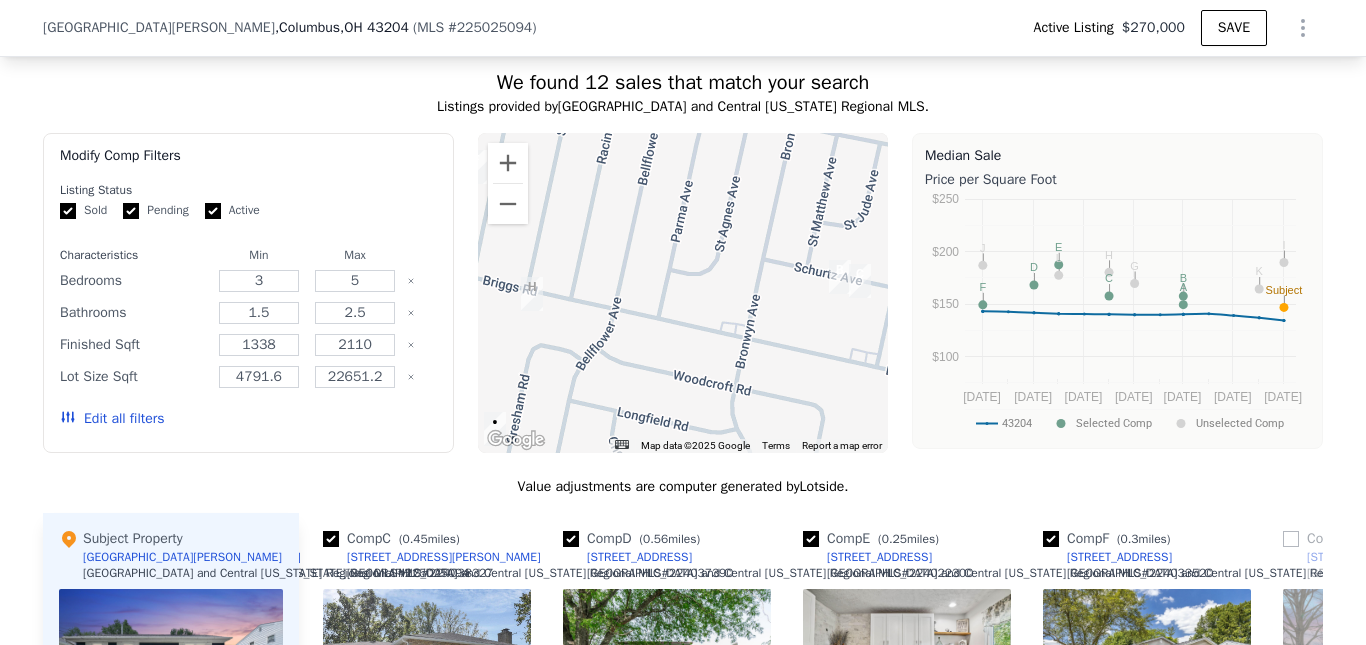 scroll, scrollTop: 1693, scrollLeft: 0, axis: vertical 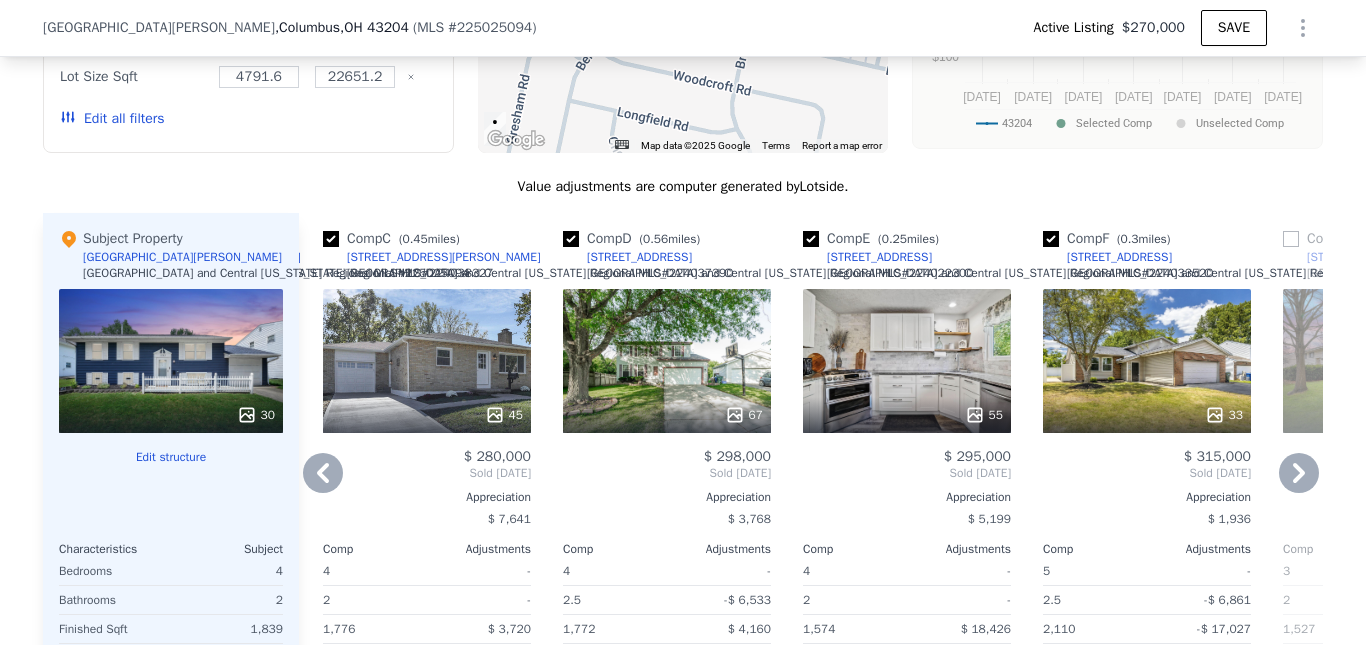 click 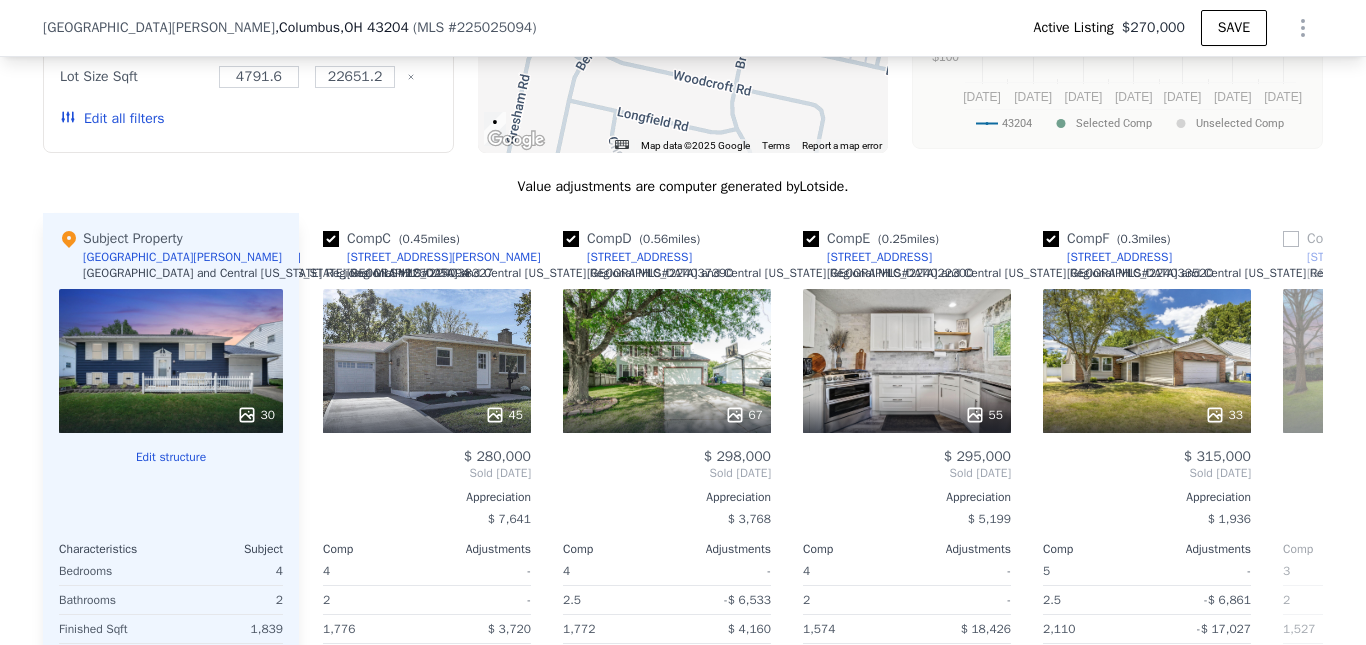 scroll, scrollTop: 0, scrollLeft: 960, axis: horizontal 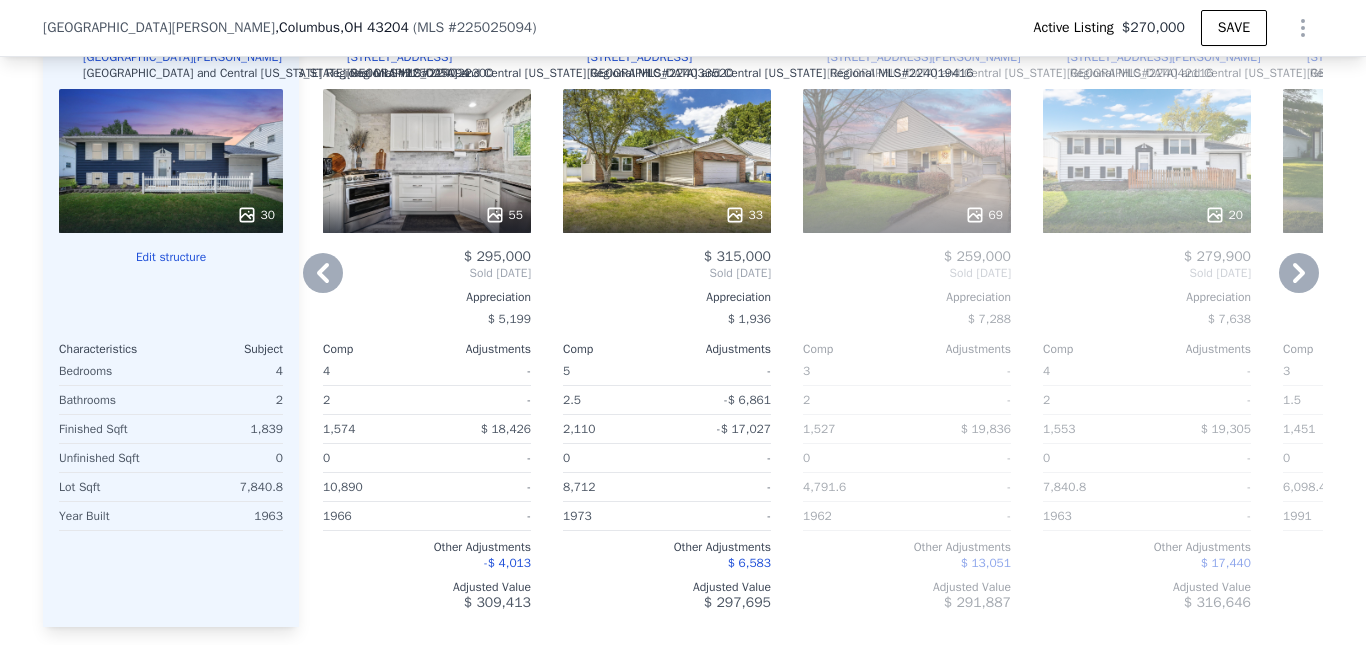 drag, startPoint x: 1239, startPoint y: 270, endPoint x: 844, endPoint y: 306, distance: 396.63712 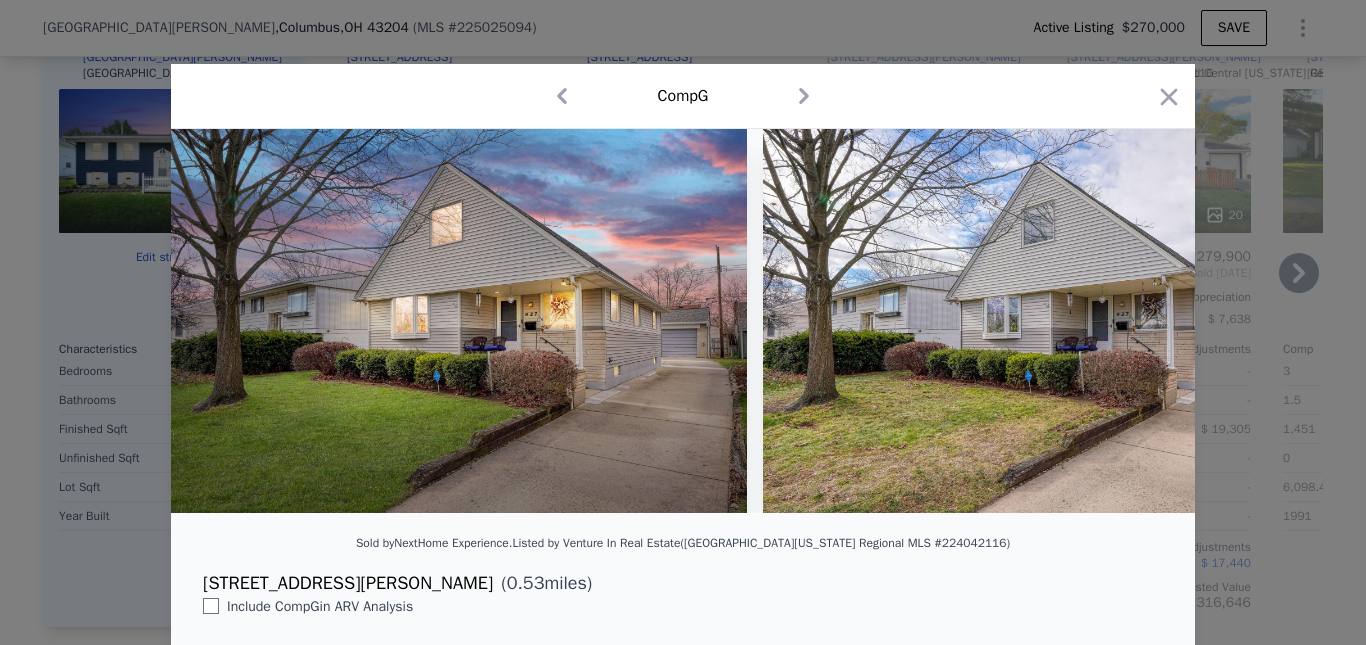 click 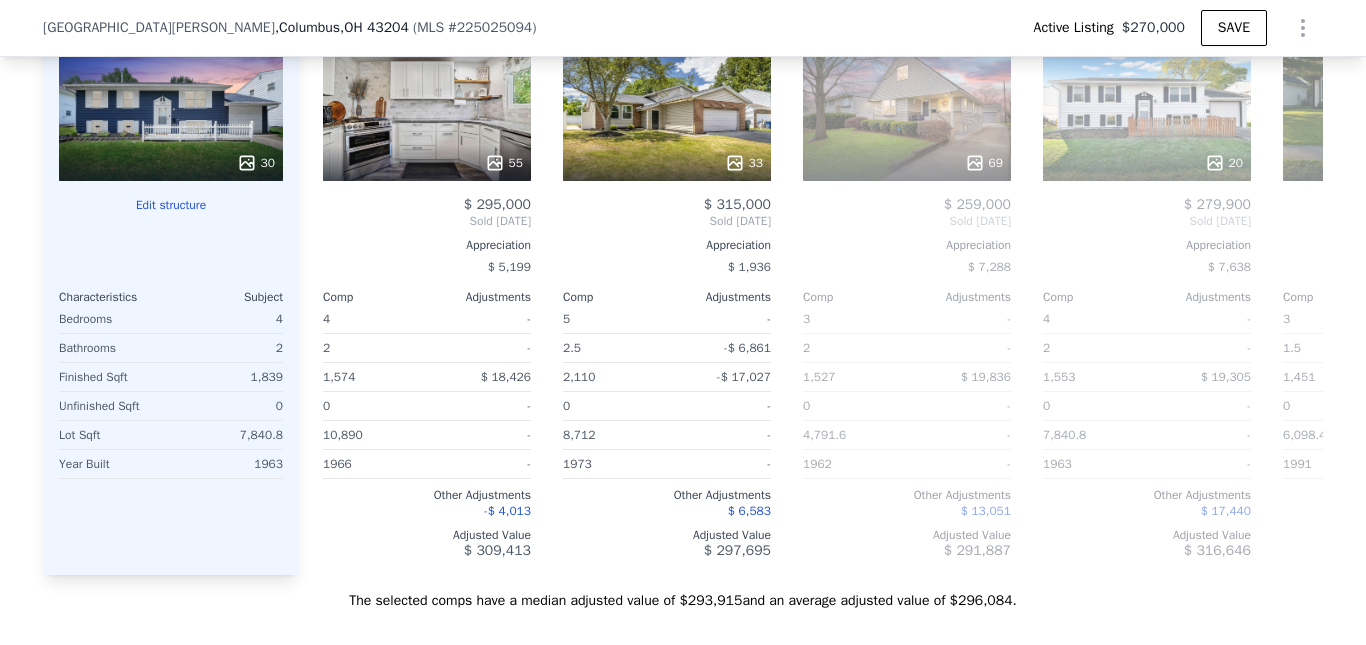 scroll, scrollTop: 1955, scrollLeft: 0, axis: vertical 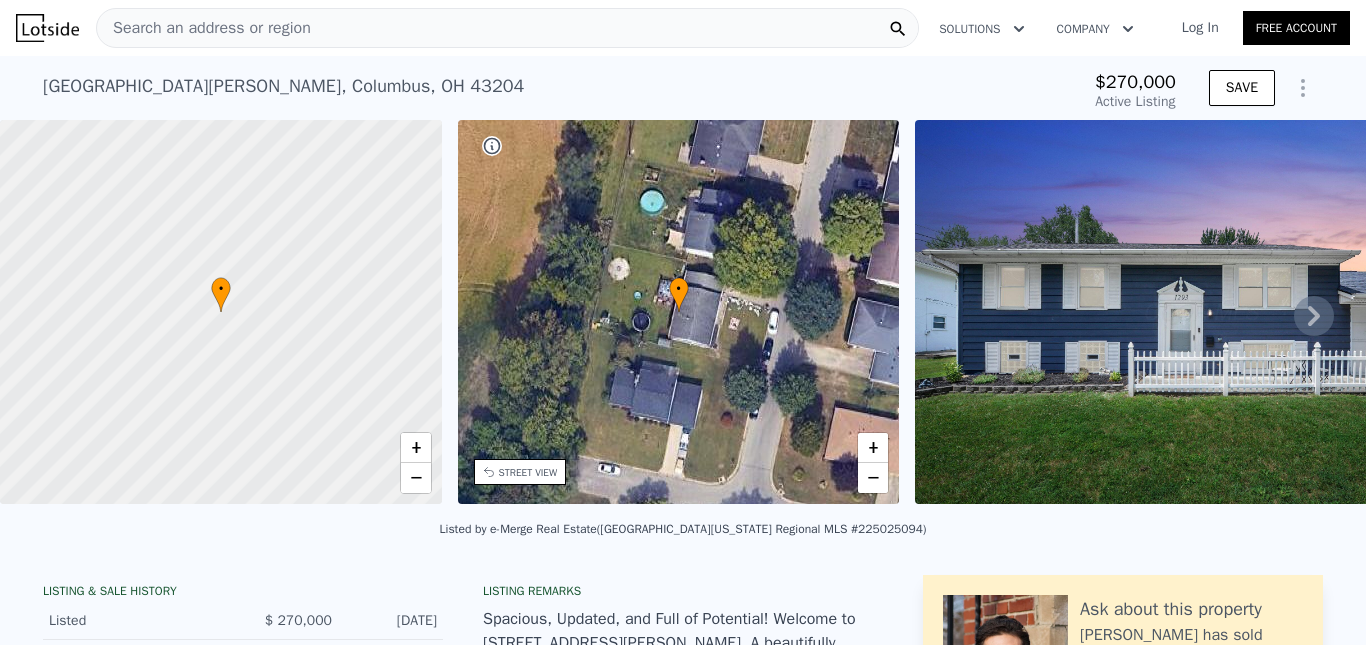 click on "Search an address or region" at bounding box center (204, 28) 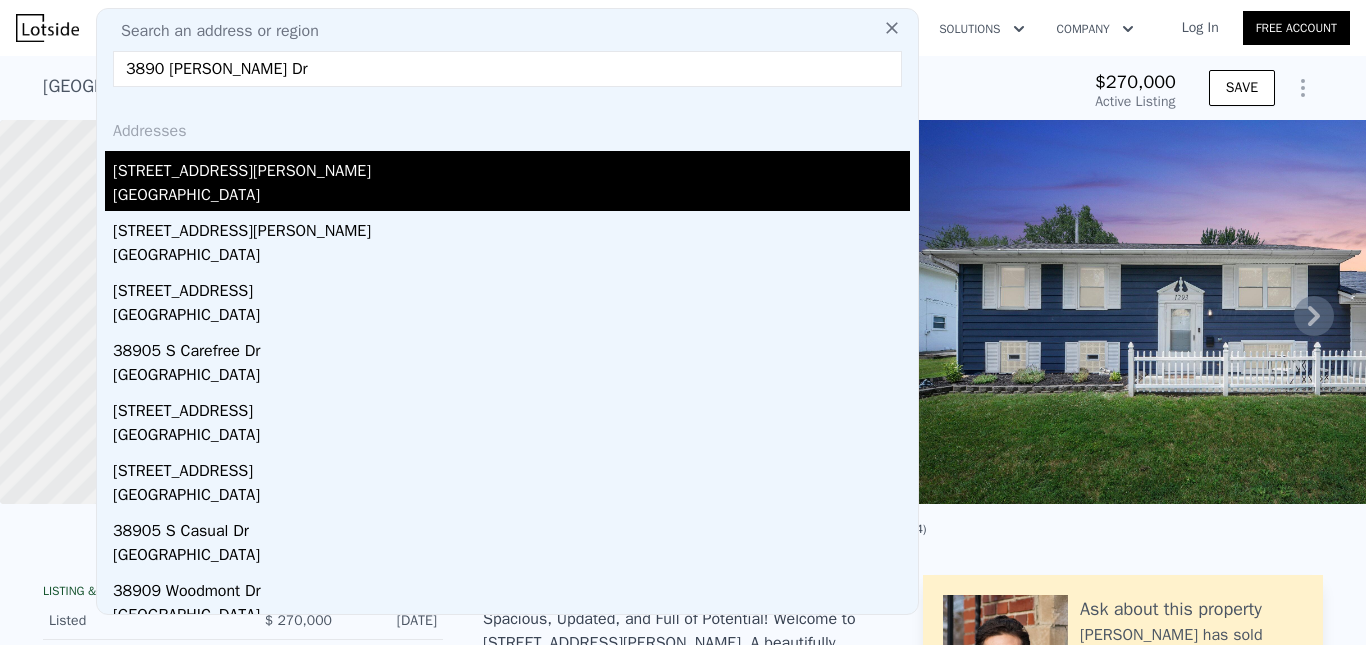 type on "3890 [PERSON_NAME] Dr" 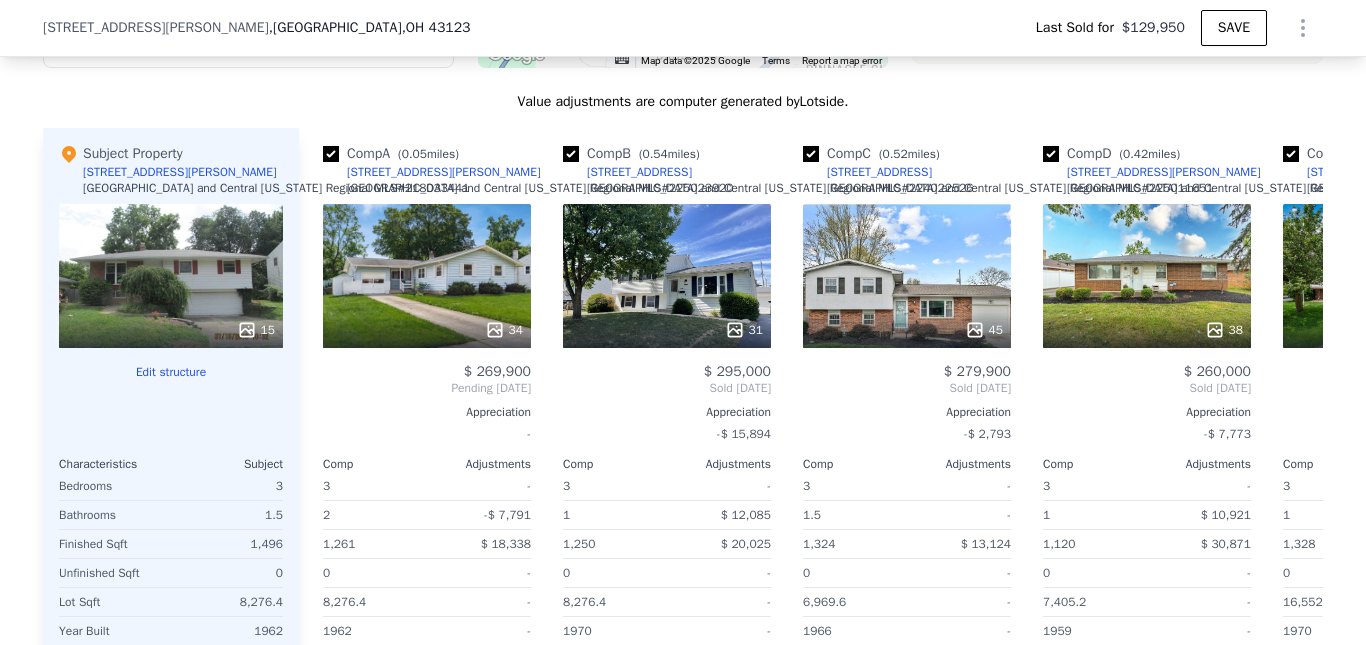 scroll, scrollTop: 1393, scrollLeft: 0, axis: vertical 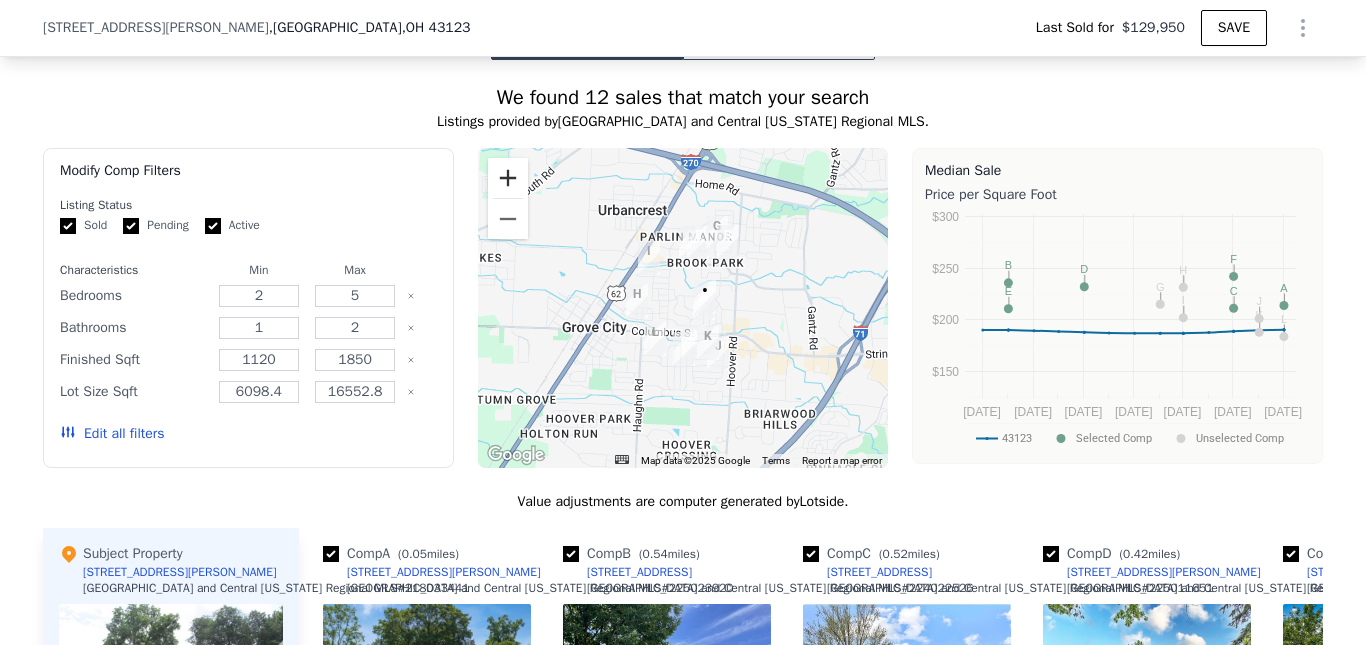 click at bounding box center (508, 178) 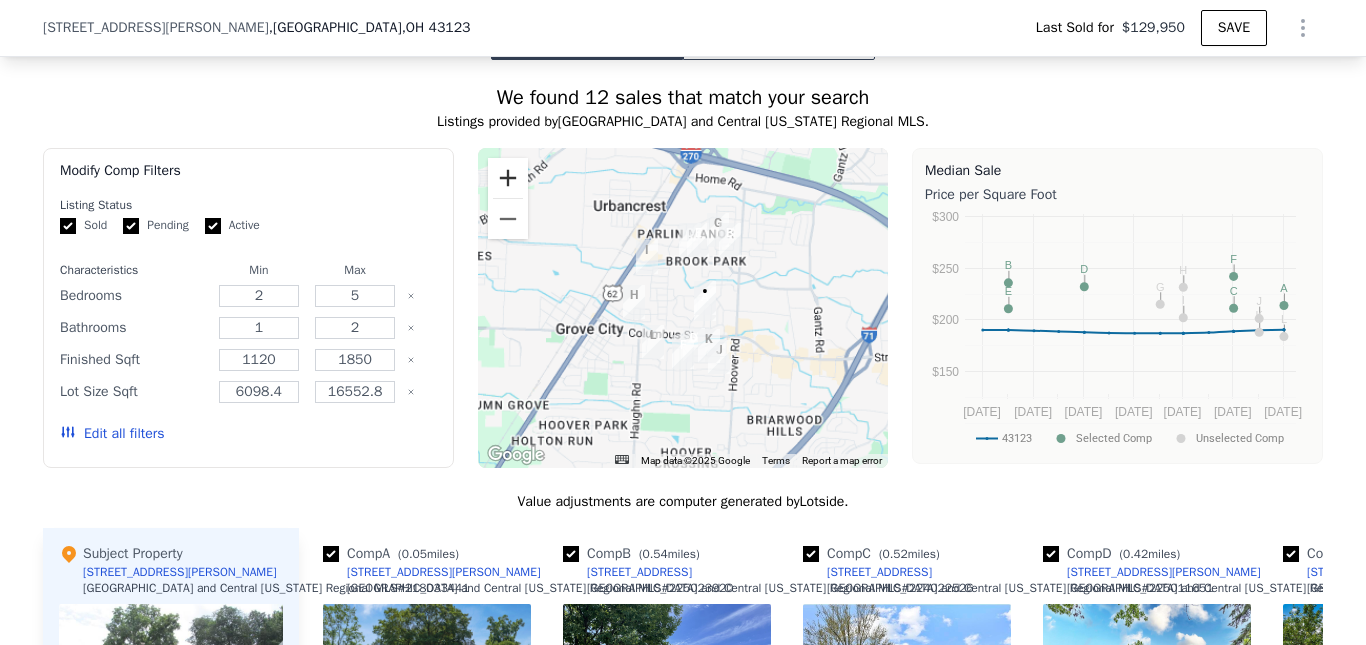 click at bounding box center (508, 178) 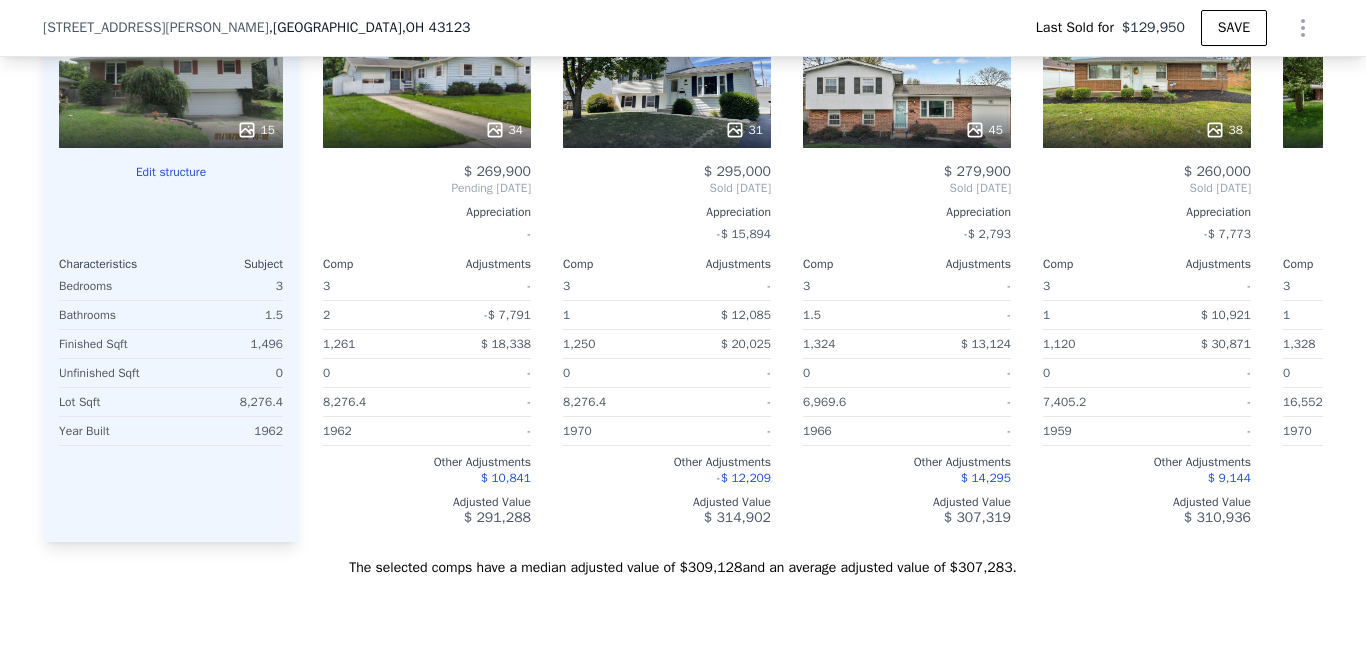 scroll, scrollTop: 1893, scrollLeft: 0, axis: vertical 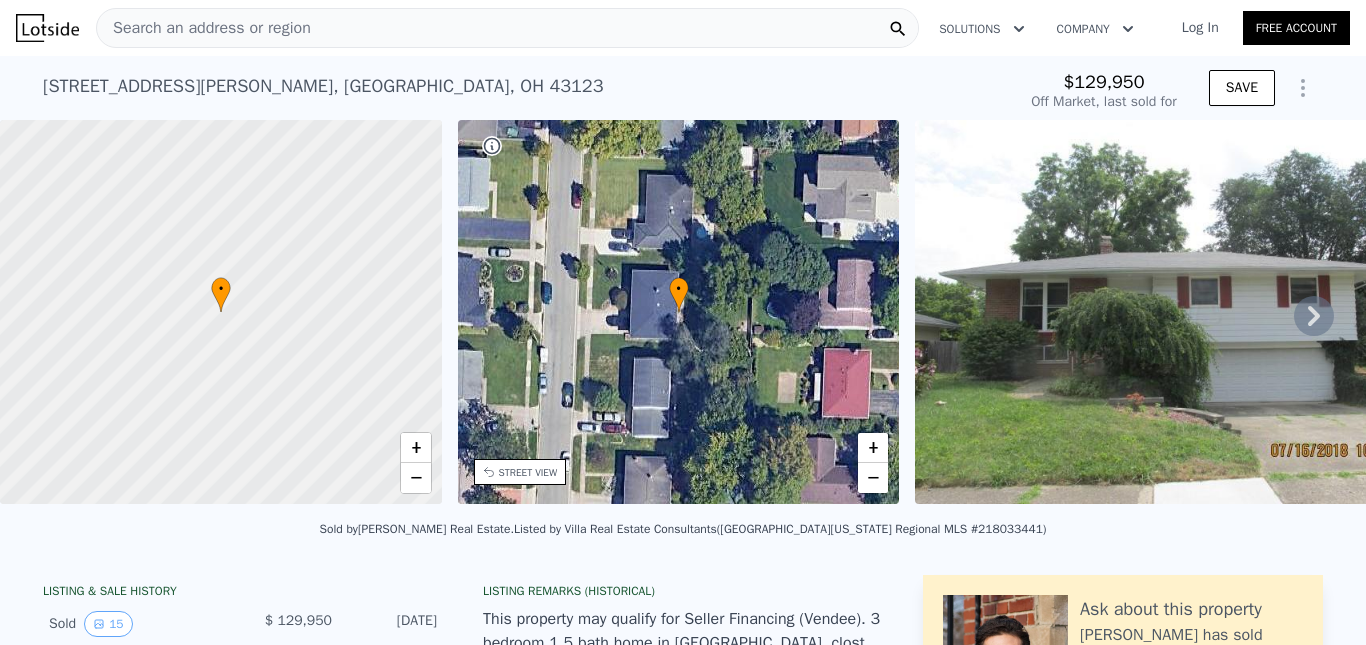 click on "Search an address or region" at bounding box center (204, 28) 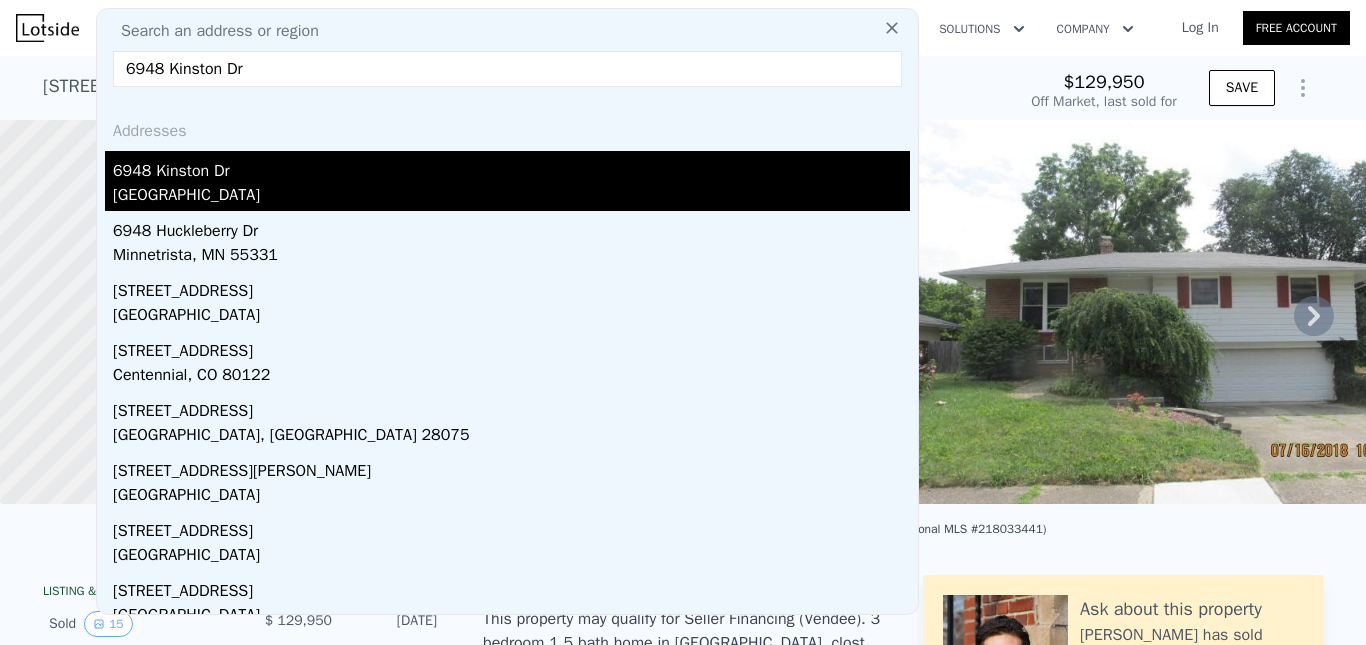 type on "6948 Kinston Dr" 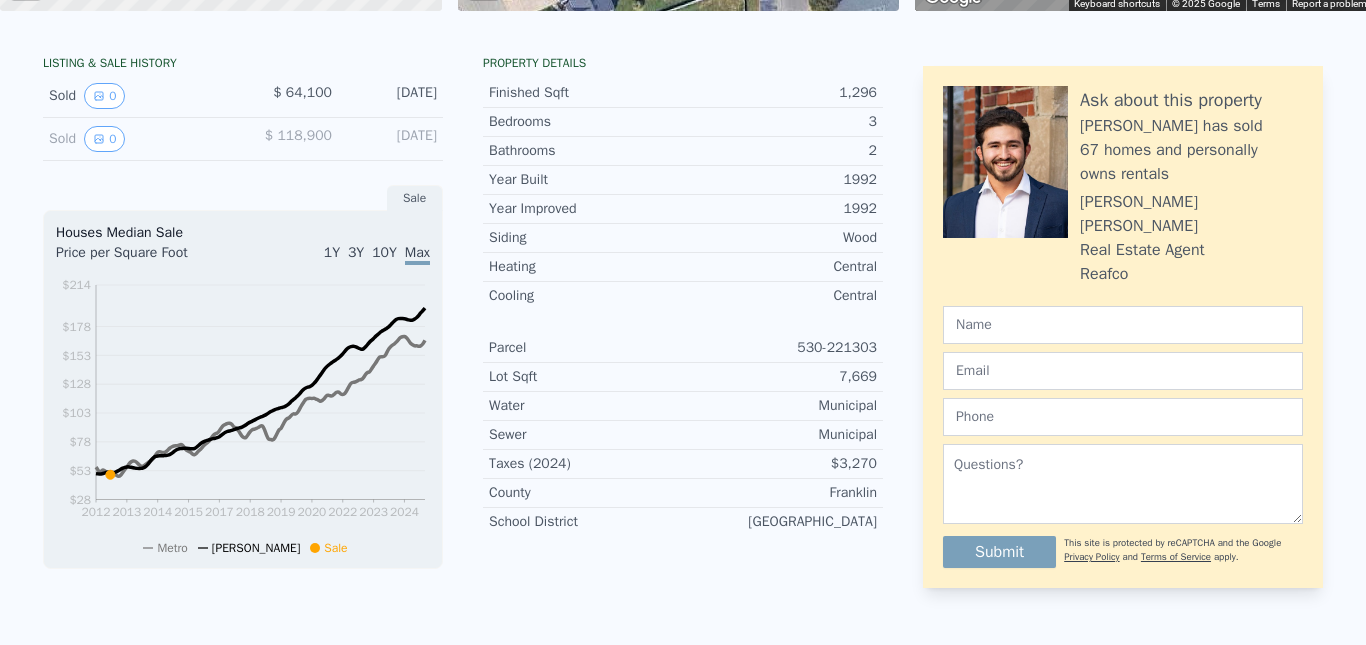 scroll, scrollTop: 0, scrollLeft: 0, axis: both 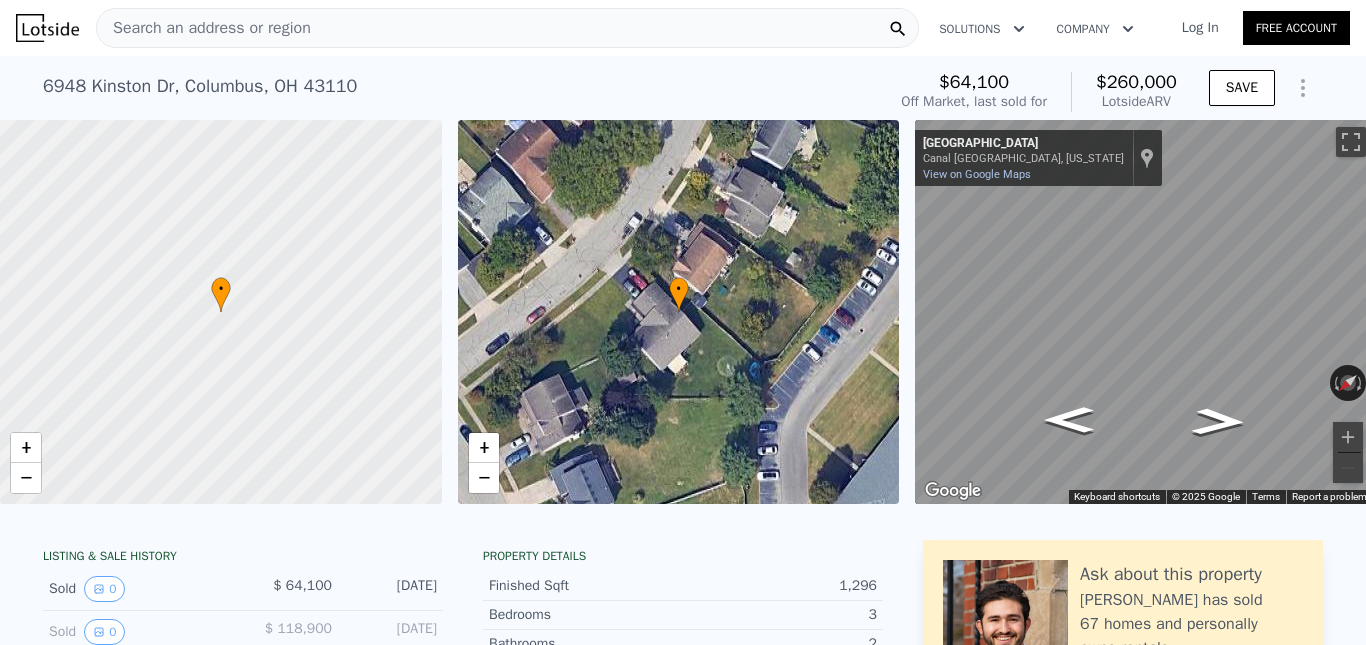 click on "Search an address or region" at bounding box center [507, 28] 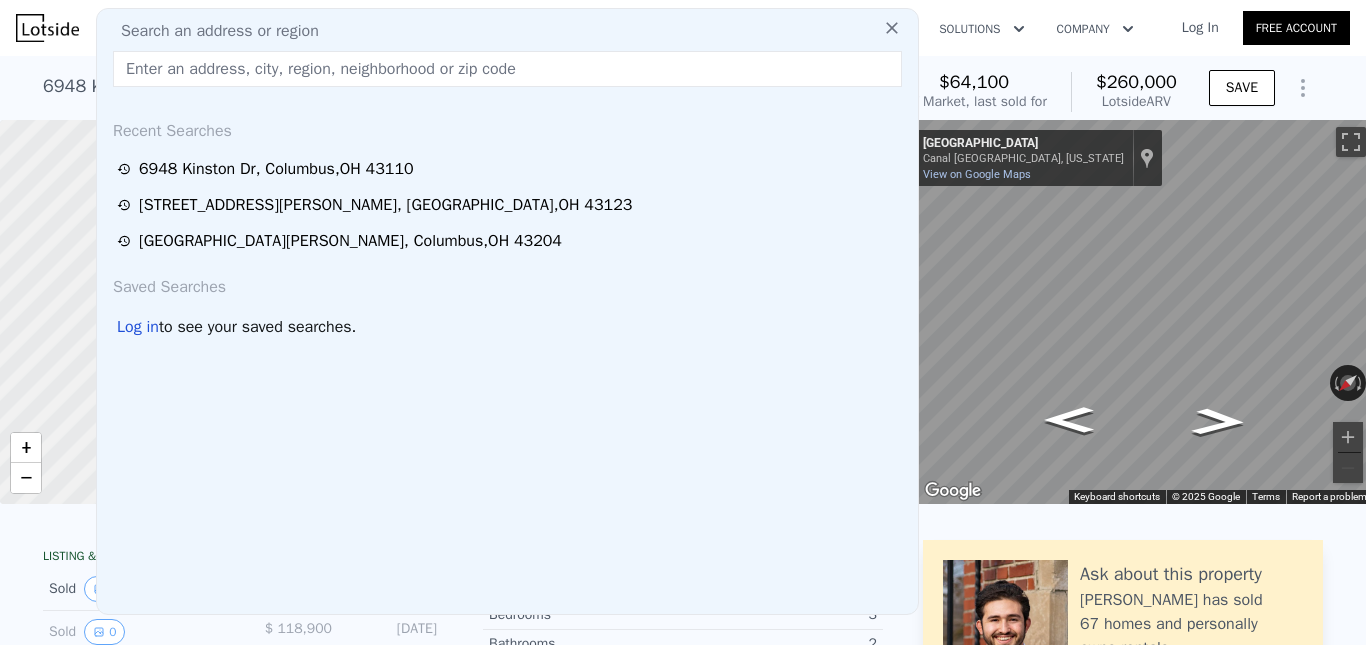 click at bounding box center (507, 69) 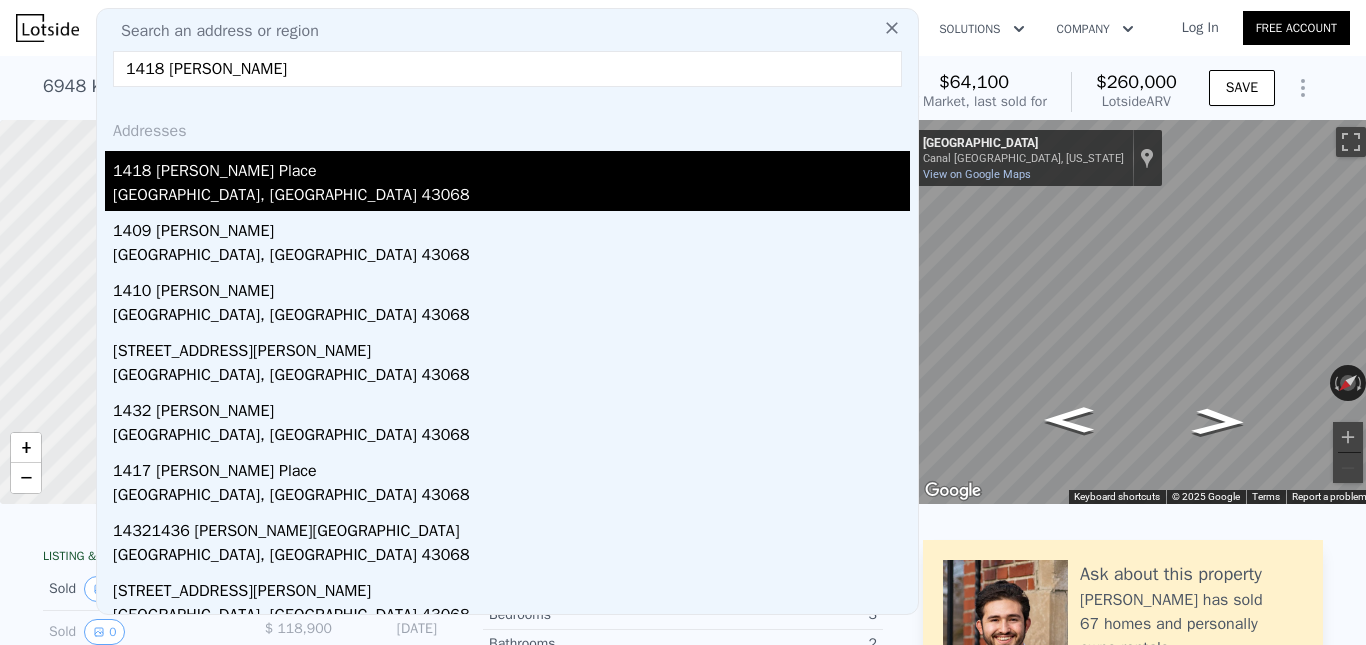 type on "1418 [PERSON_NAME]" 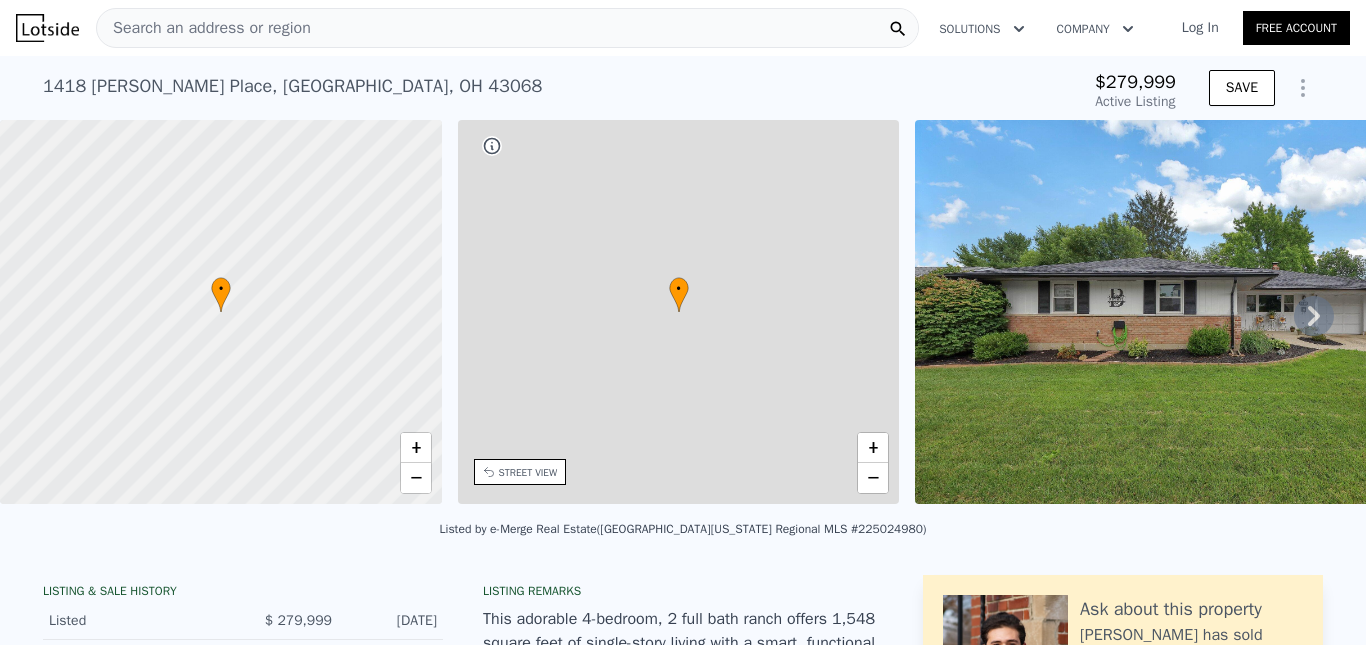 type on "-$ 297,051" 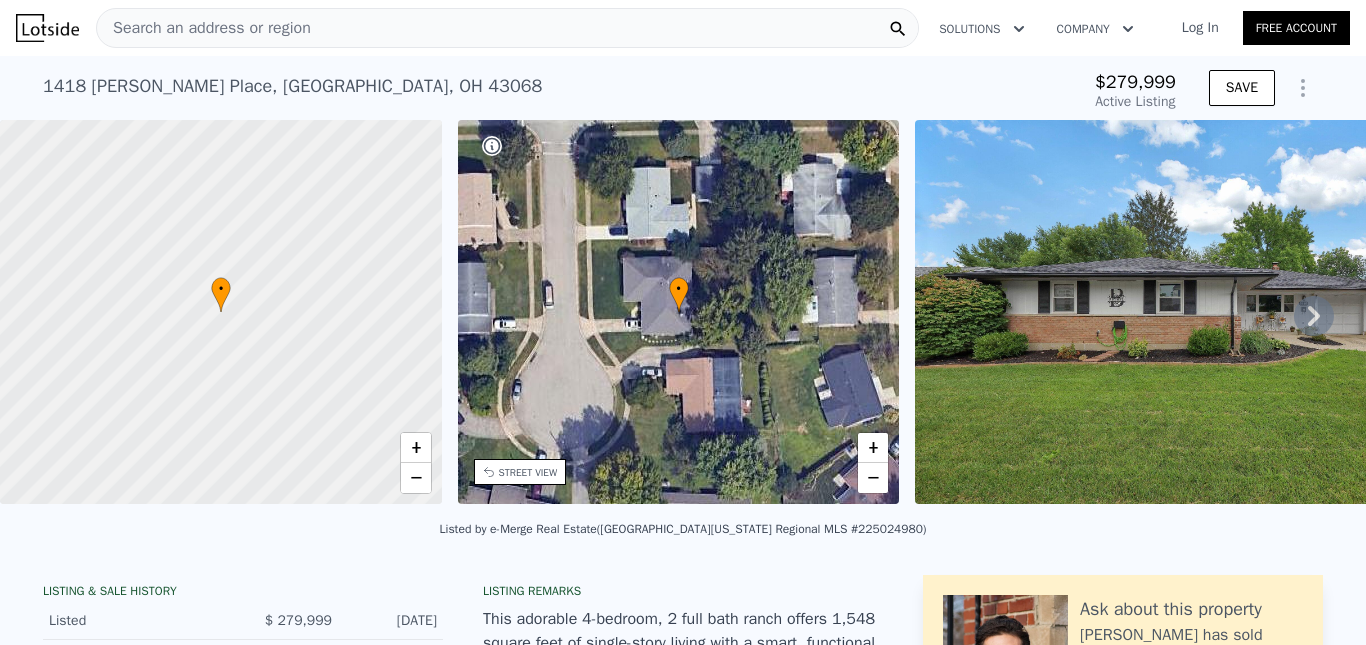 type on "$ 300,000" 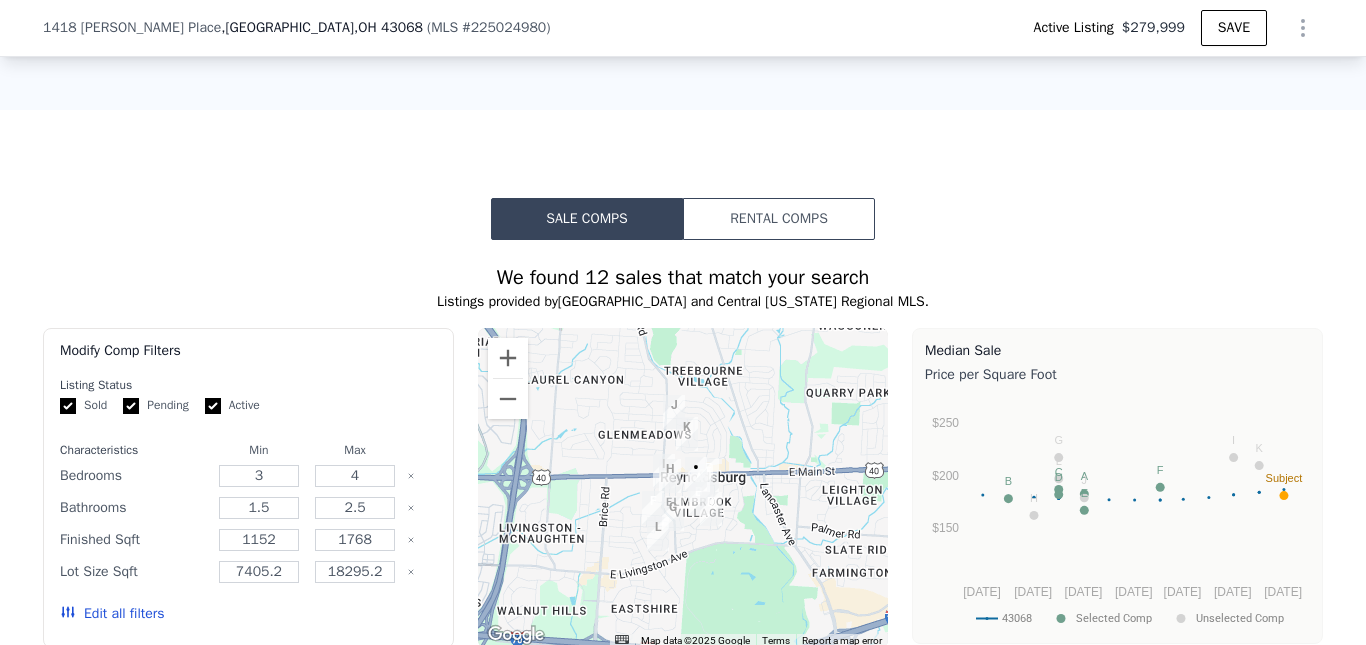 scroll, scrollTop: 1403, scrollLeft: 0, axis: vertical 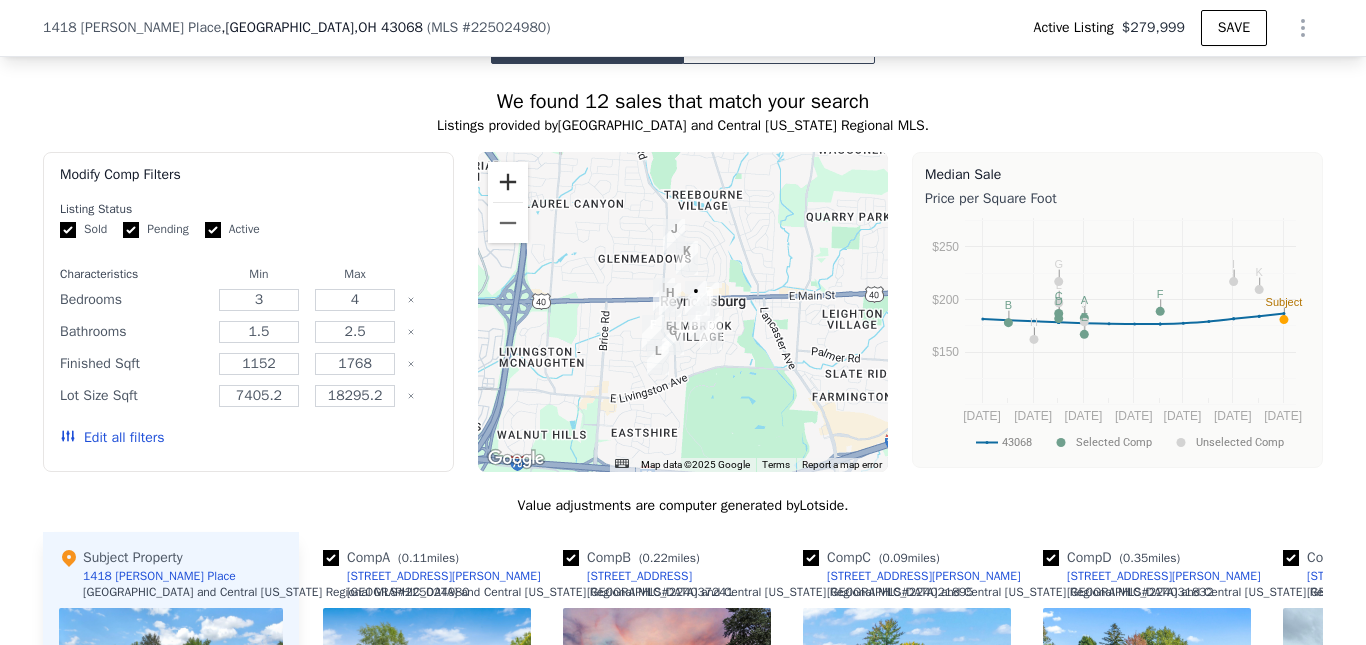 click at bounding box center [508, 182] 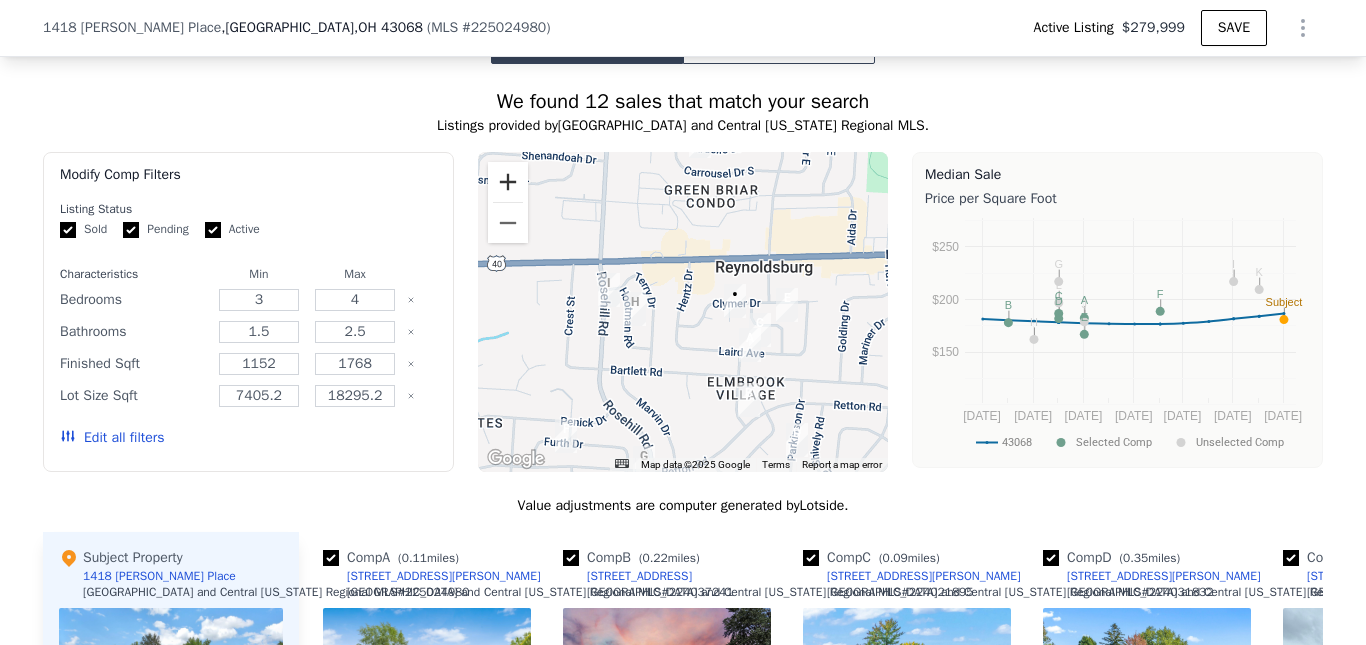 click at bounding box center (508, 182) 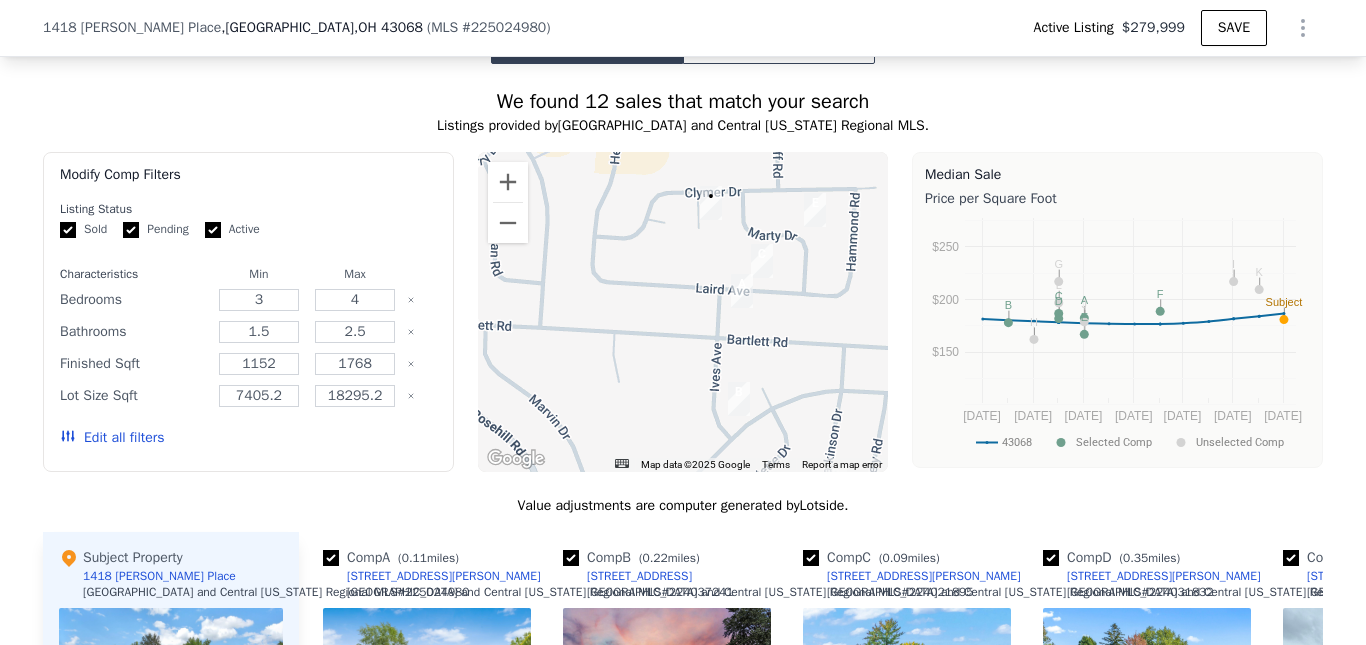 drag, startPoint x: 745, startPoint y: 341, endPoint x: 667, endPoint y: 238, distance: 129.2014 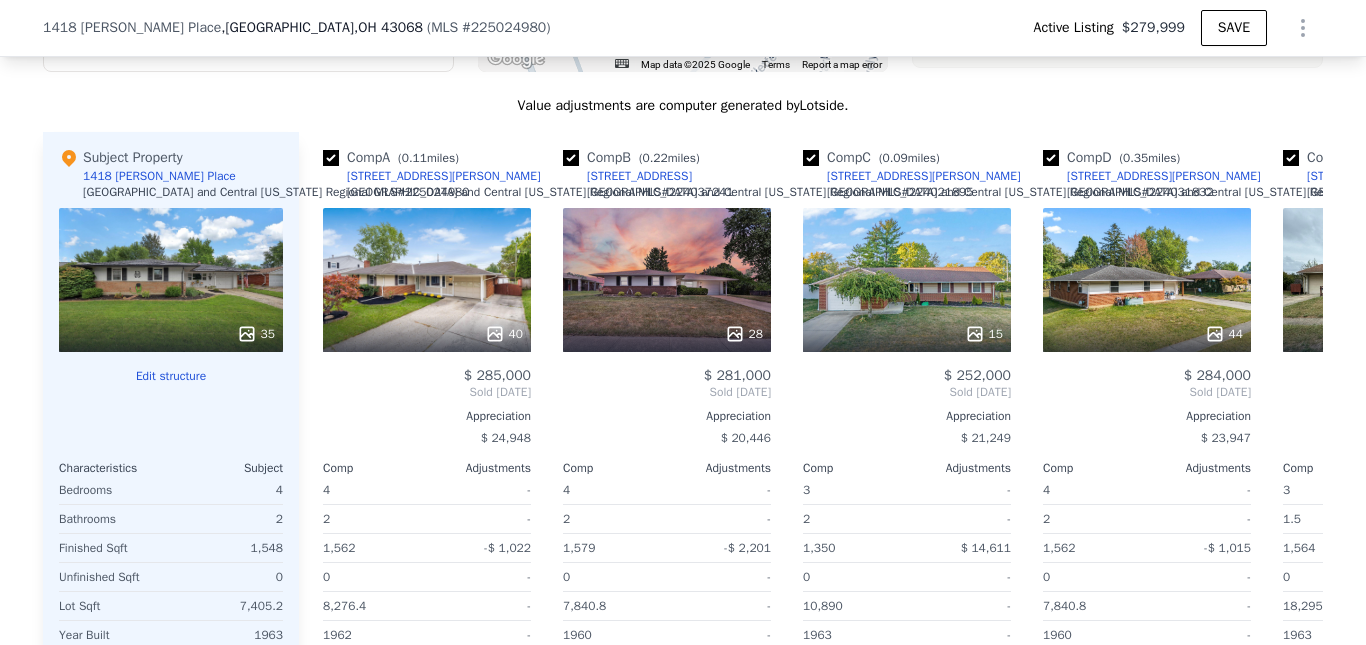 scroll, scrollTop: 2003, scrollLeft: 0, axis: vertical 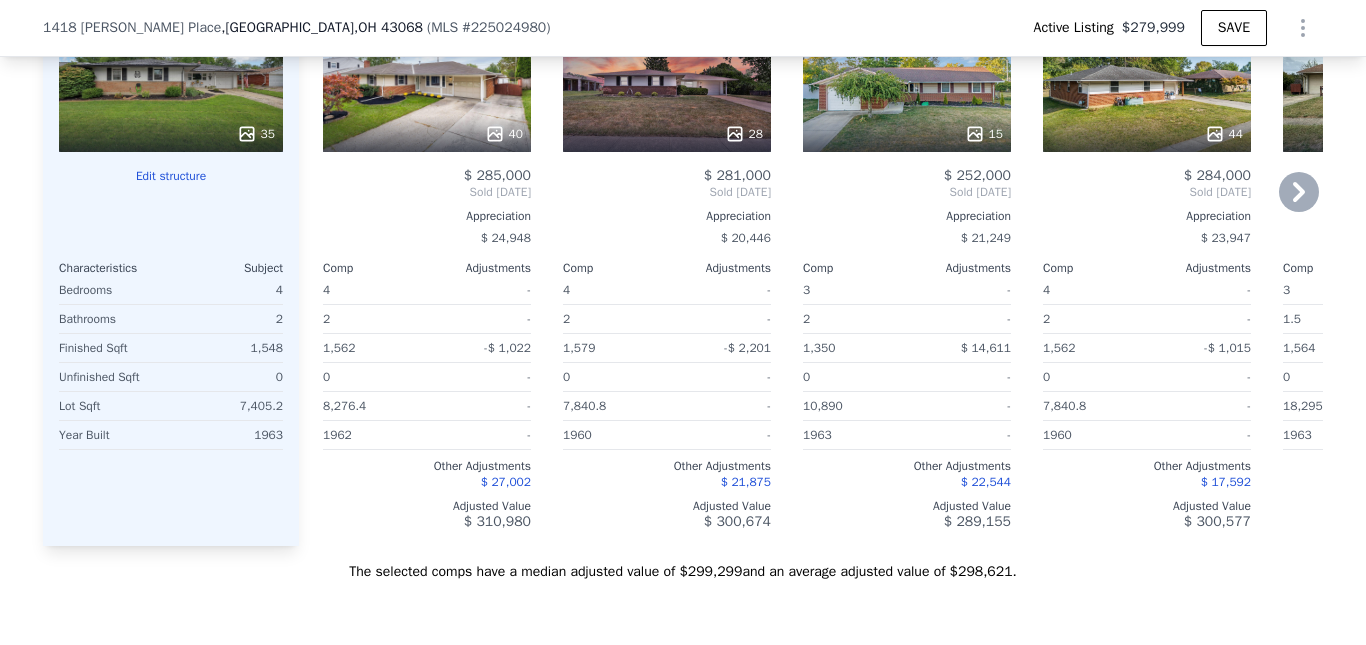 click 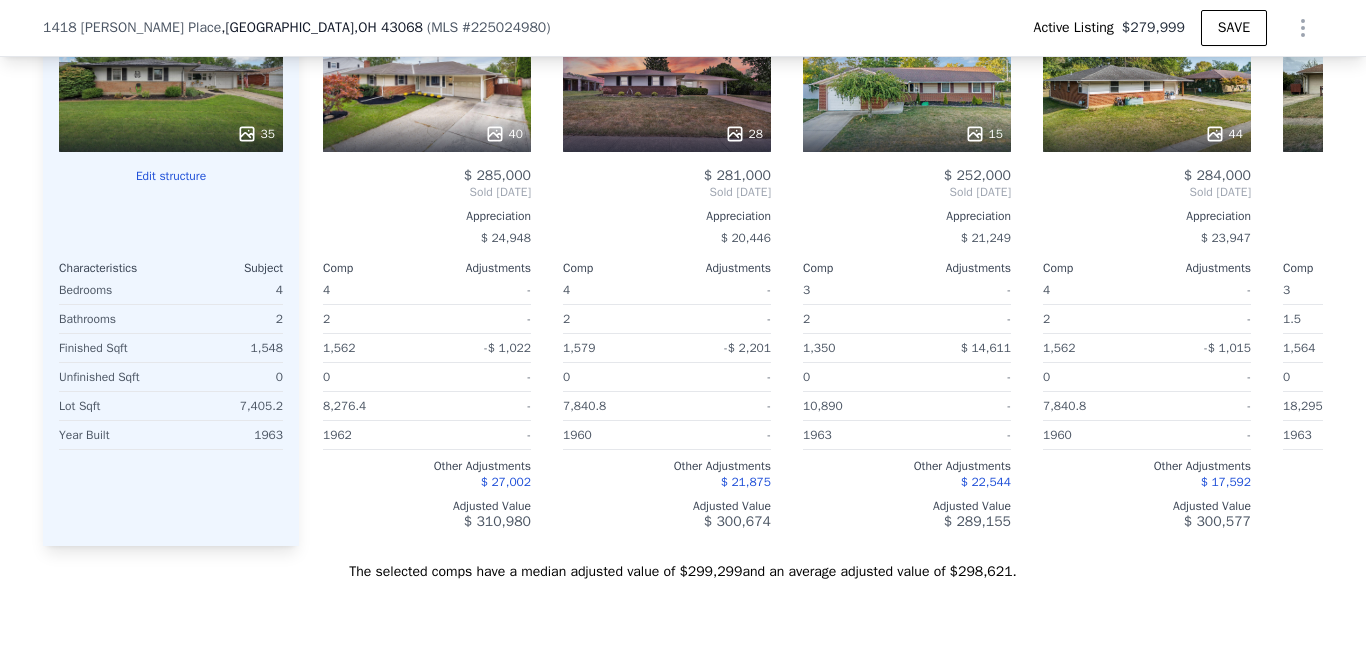 scroll, scrollTop: 0, scrollLeft: 480, axis: horizontal 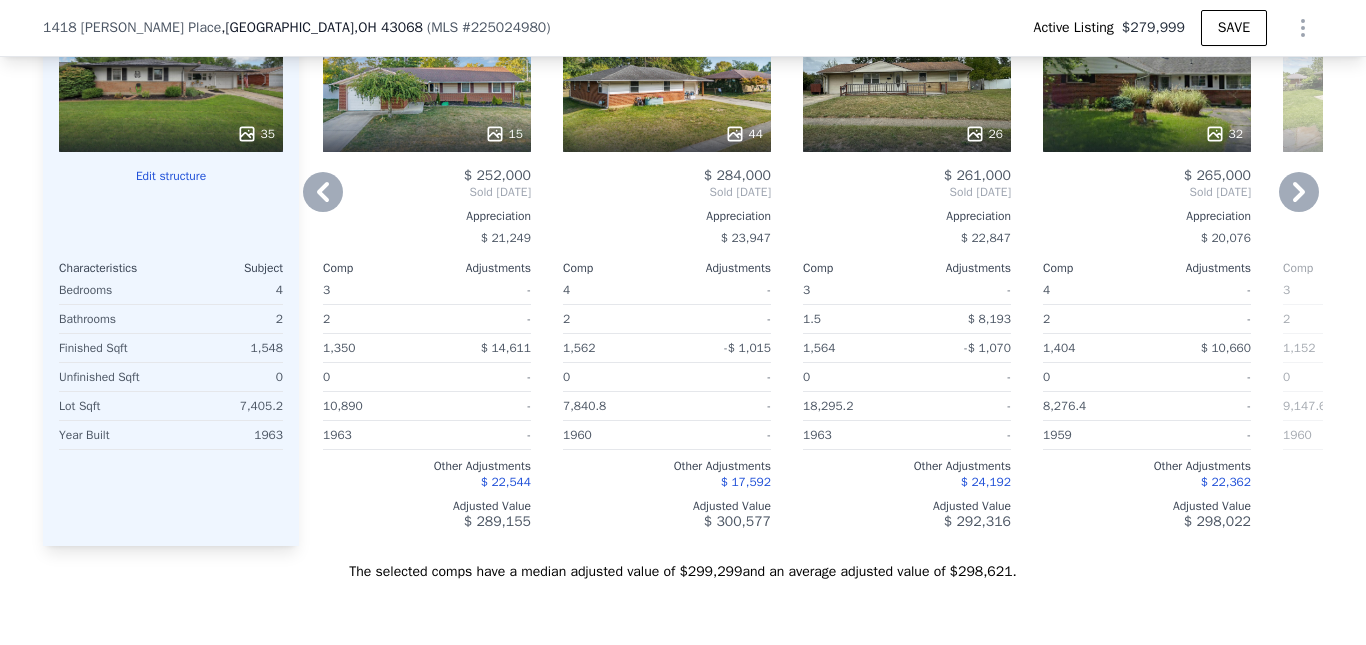 click 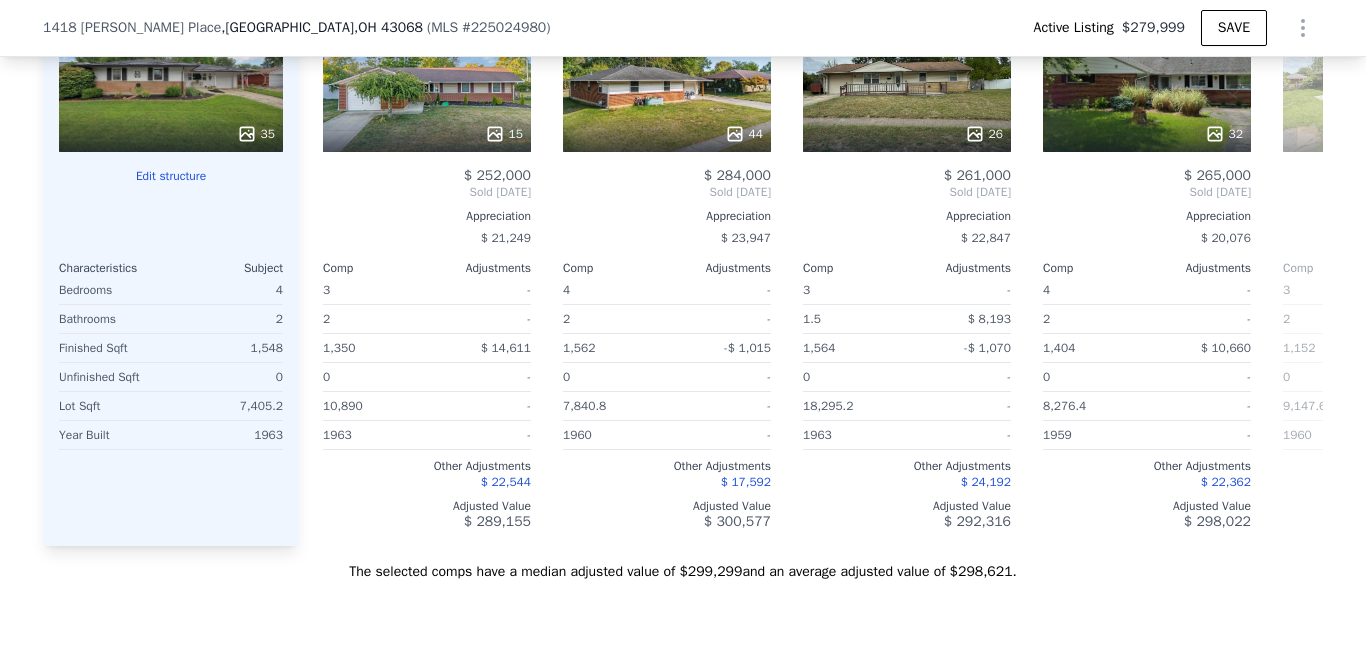 scroll, scrollTop: 0, scrollLeft: 0, axis: both 